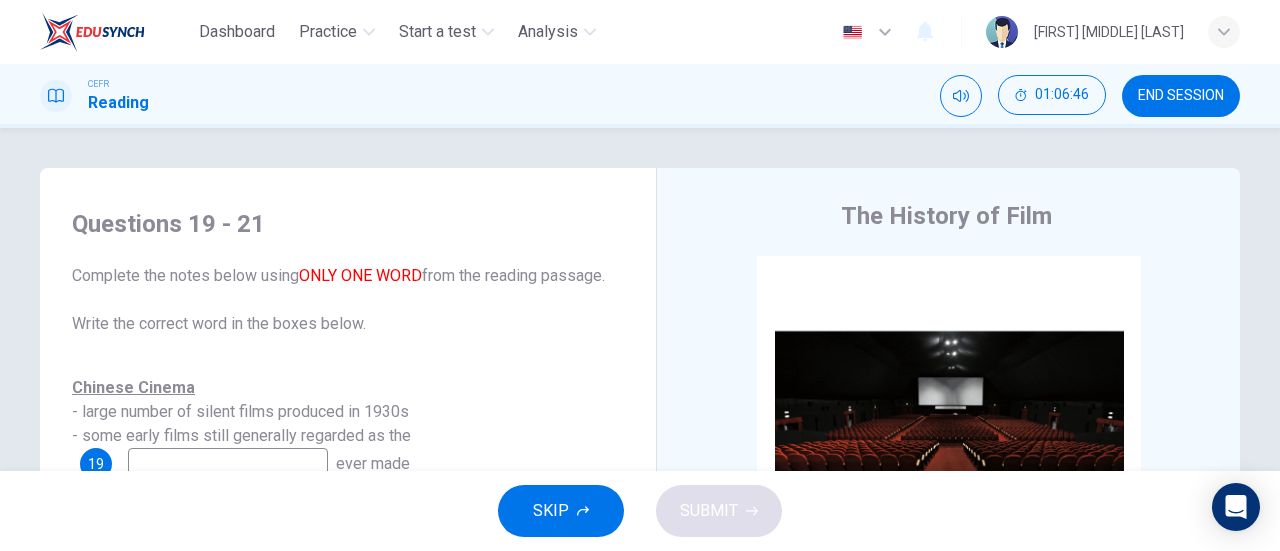 scroll, scrollTop: 0, scrollLeft: 0, axis: both 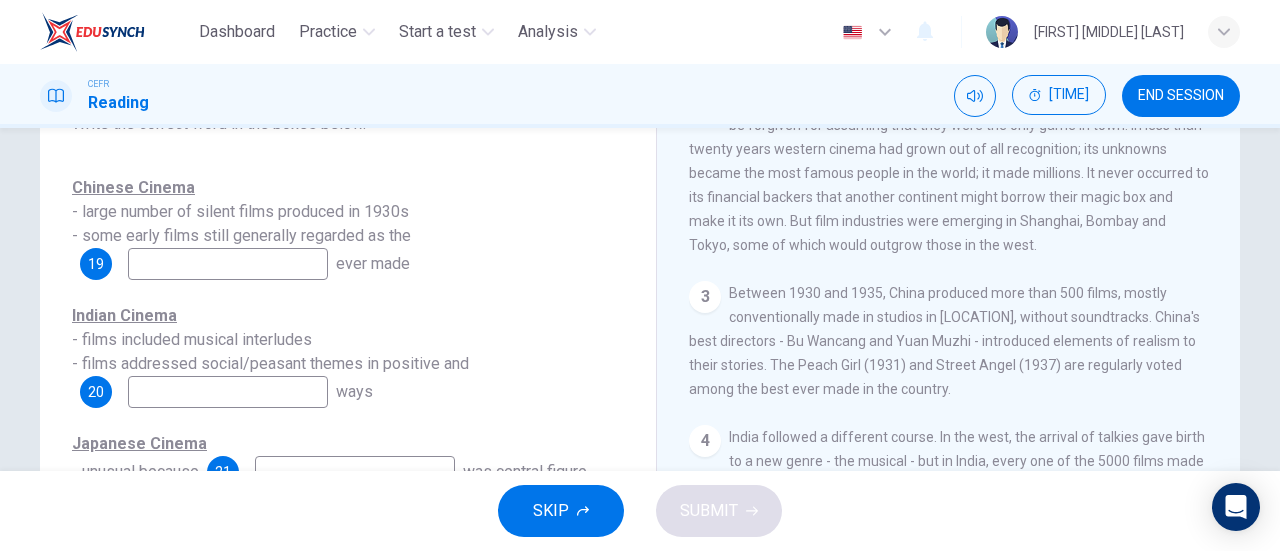click at bounding box center [228, 264] 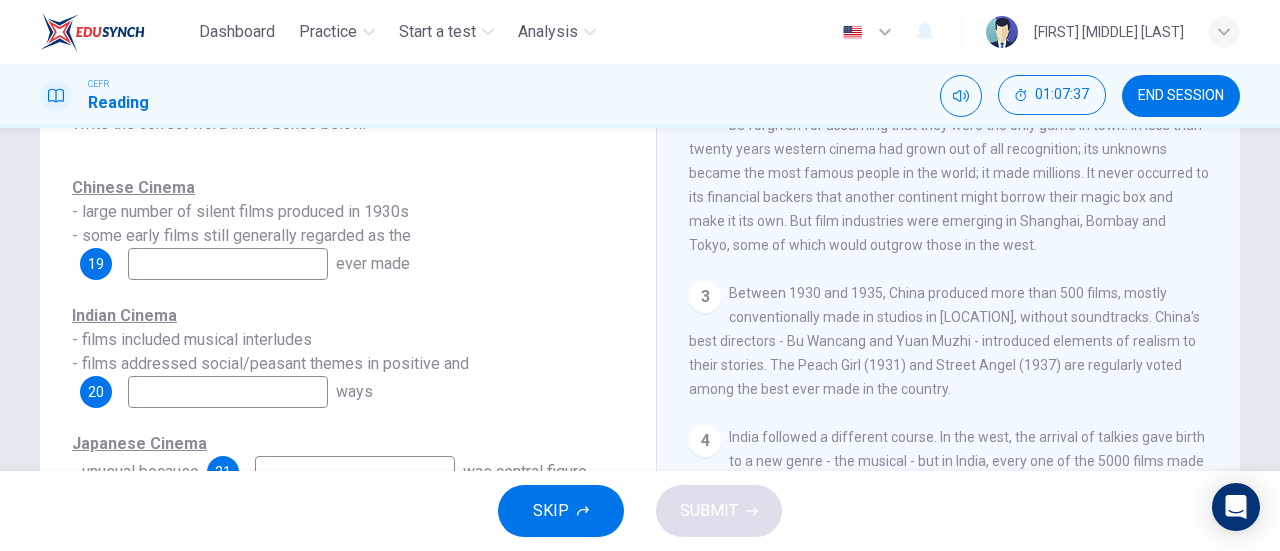 click at bounding box center (228, 264) 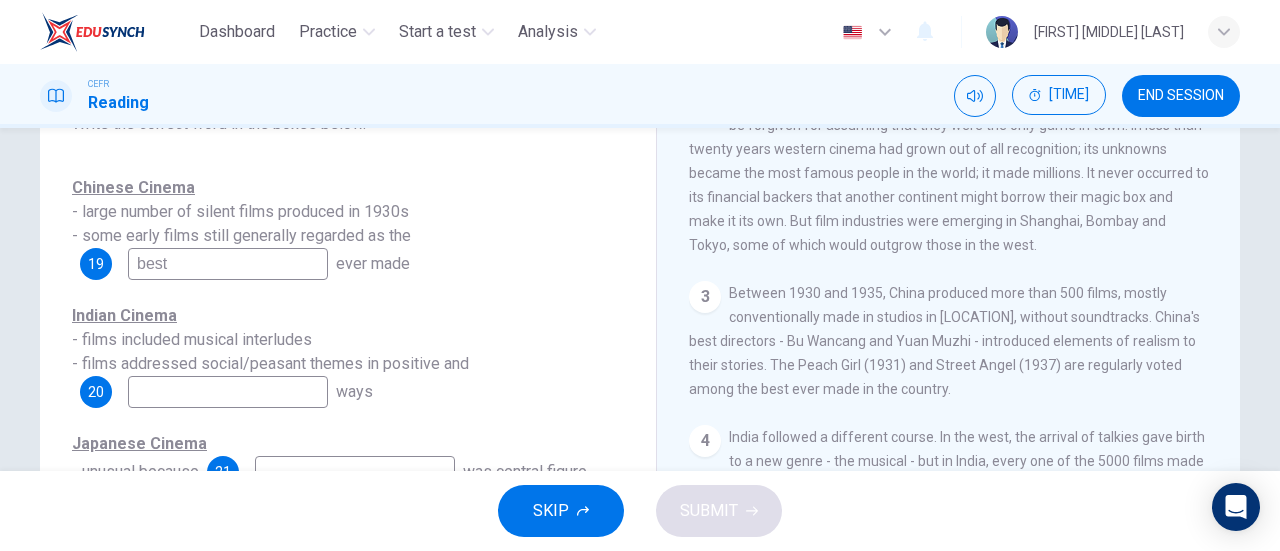 scroll, scrollTop: 300, scrollLeft: 0, axis: vertical 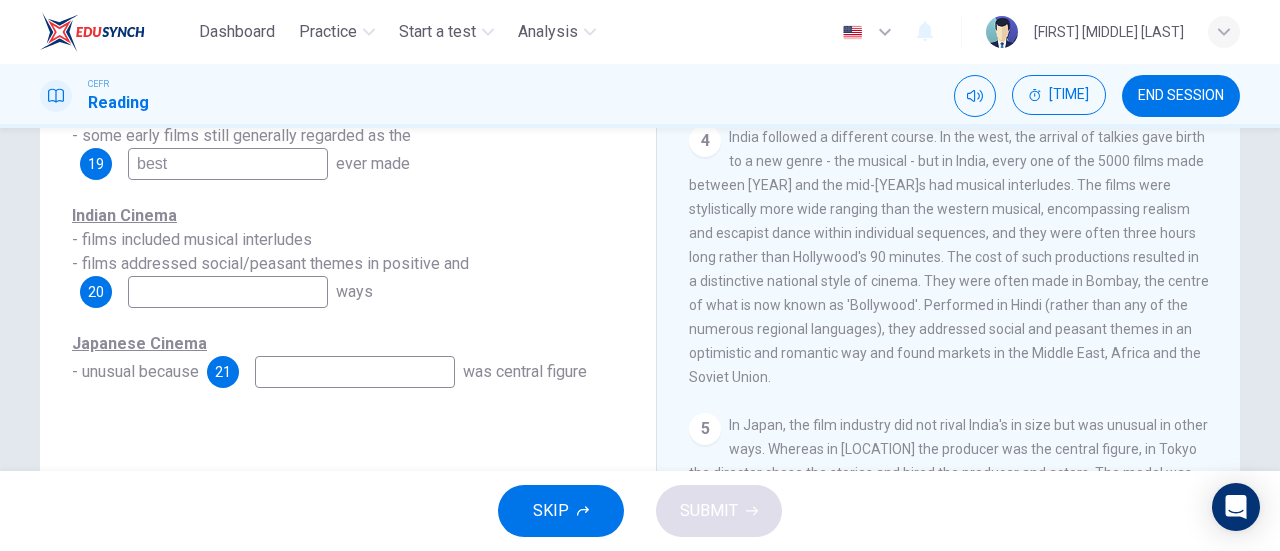 type on "best" 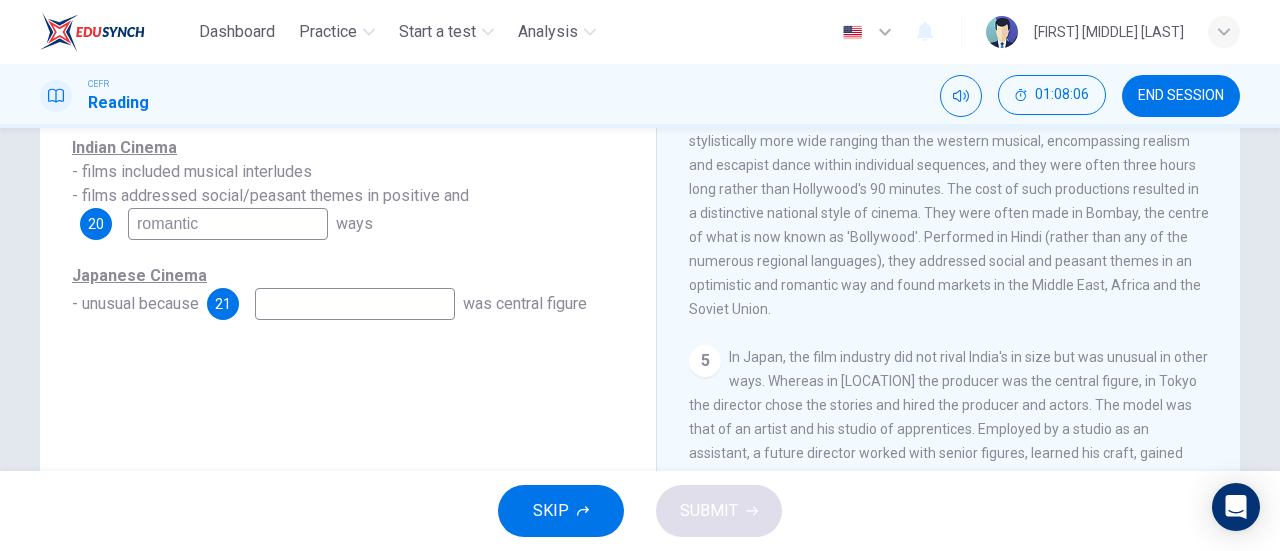 scroll, scrollTop: 400, scrollLeft: 0, axis: vertical 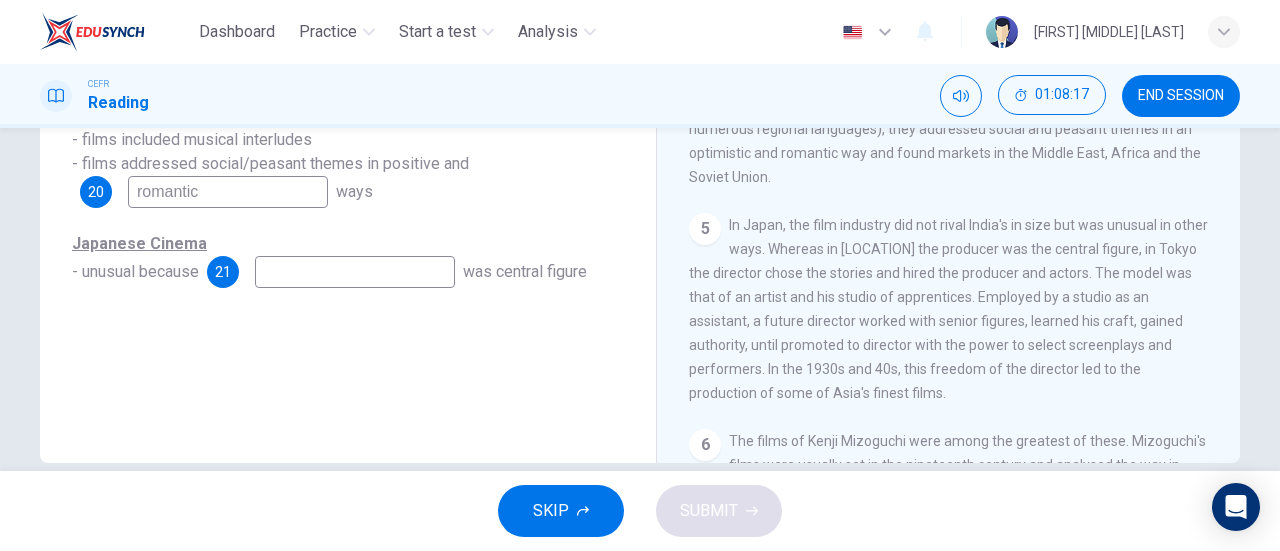 type on "romantic" 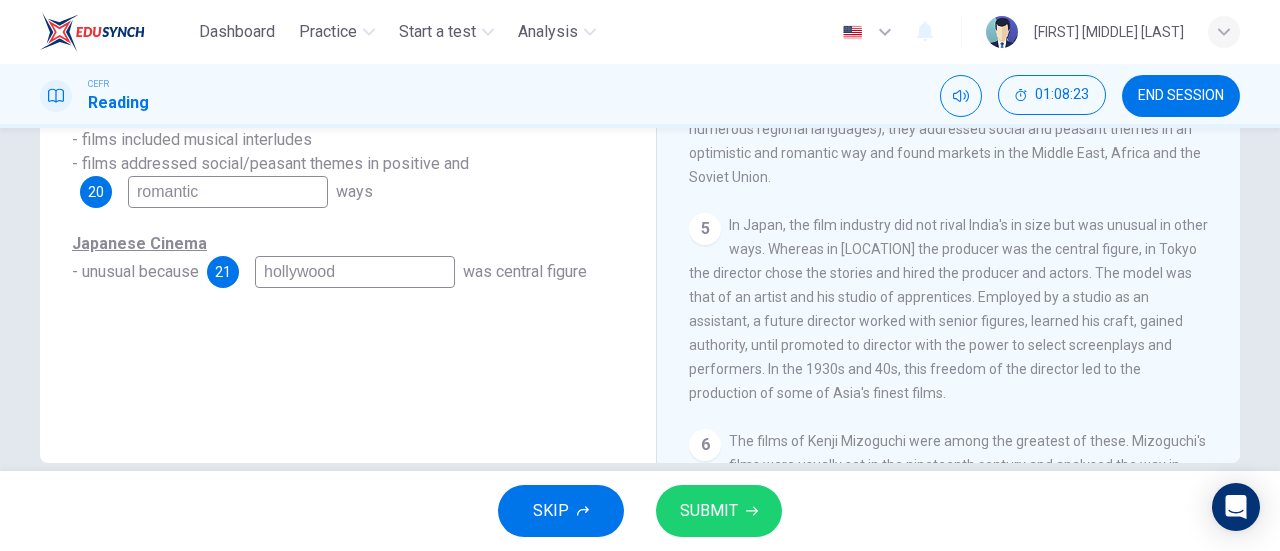 type on "hollywood" 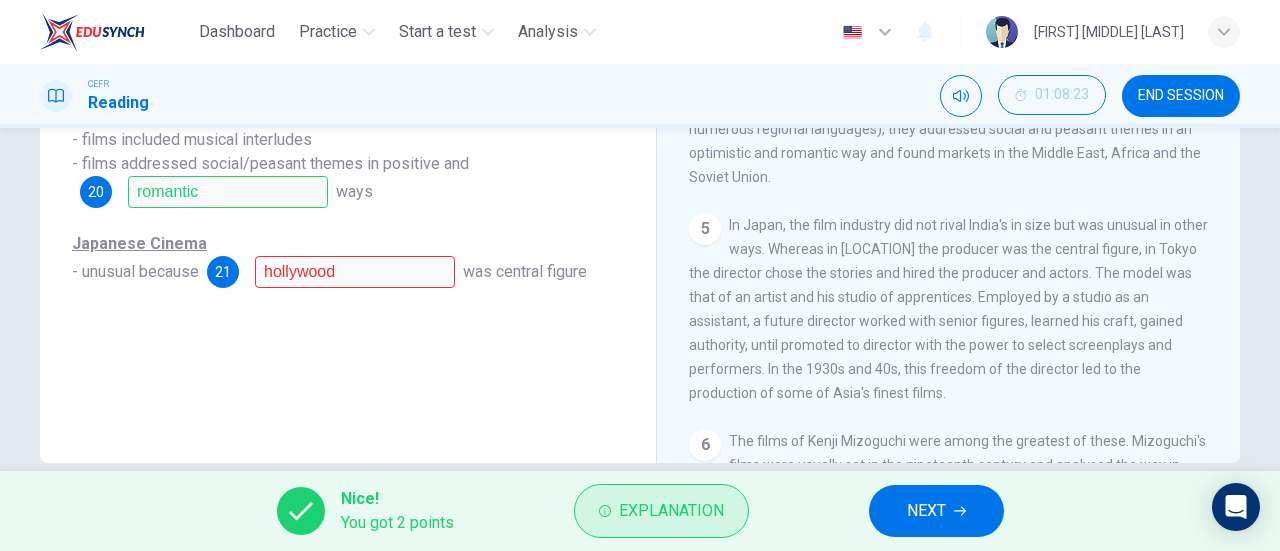 click on "Explanation" at bounding box center [661, 511] 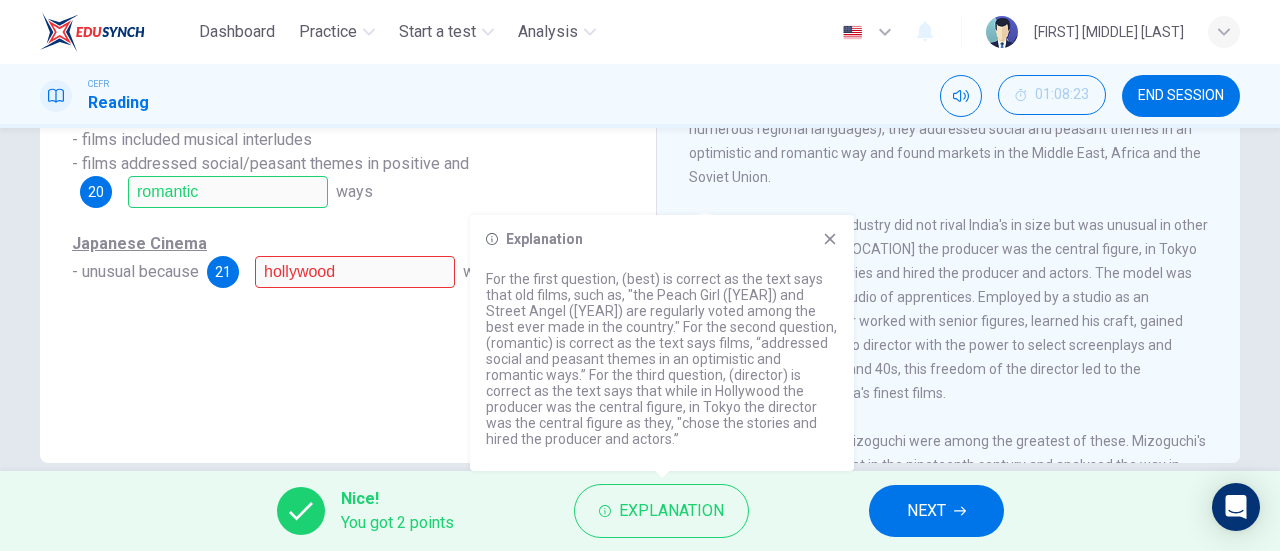 click at bounding box center (830, 239) 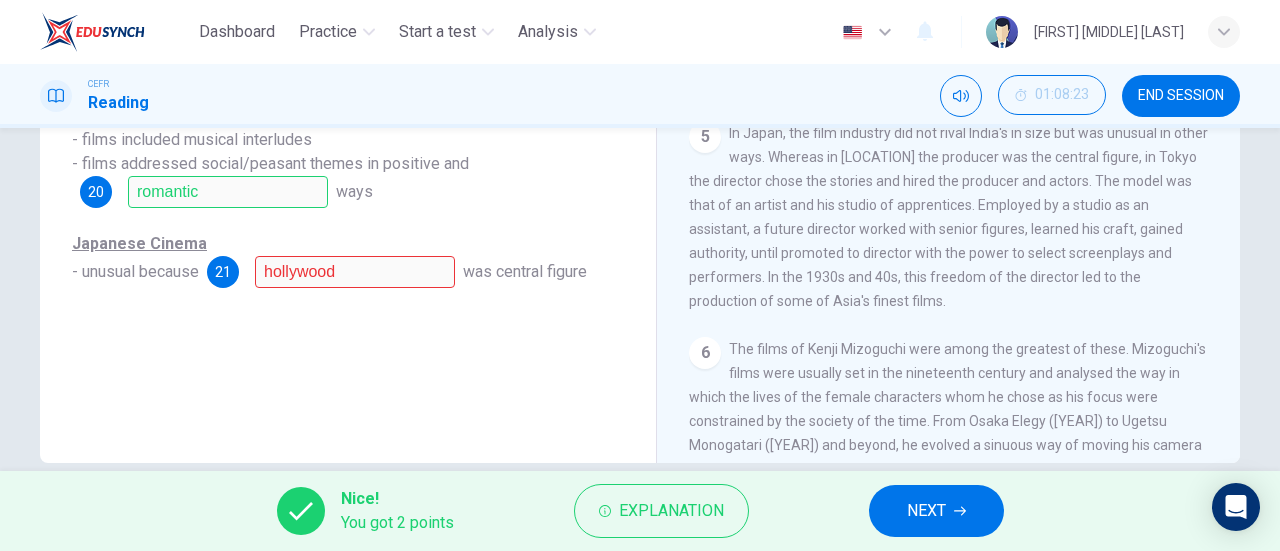 scroll, scrollTop: 1200, scrollLeft: 0, axis: vertical 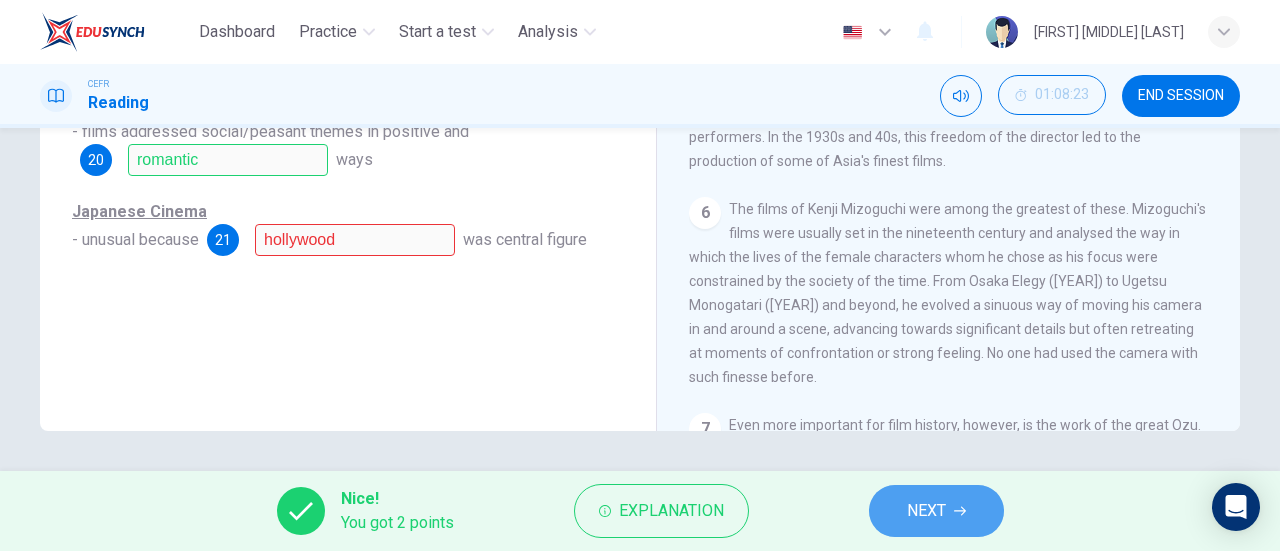 click on "NEXT" at bounding box center (926, 511) 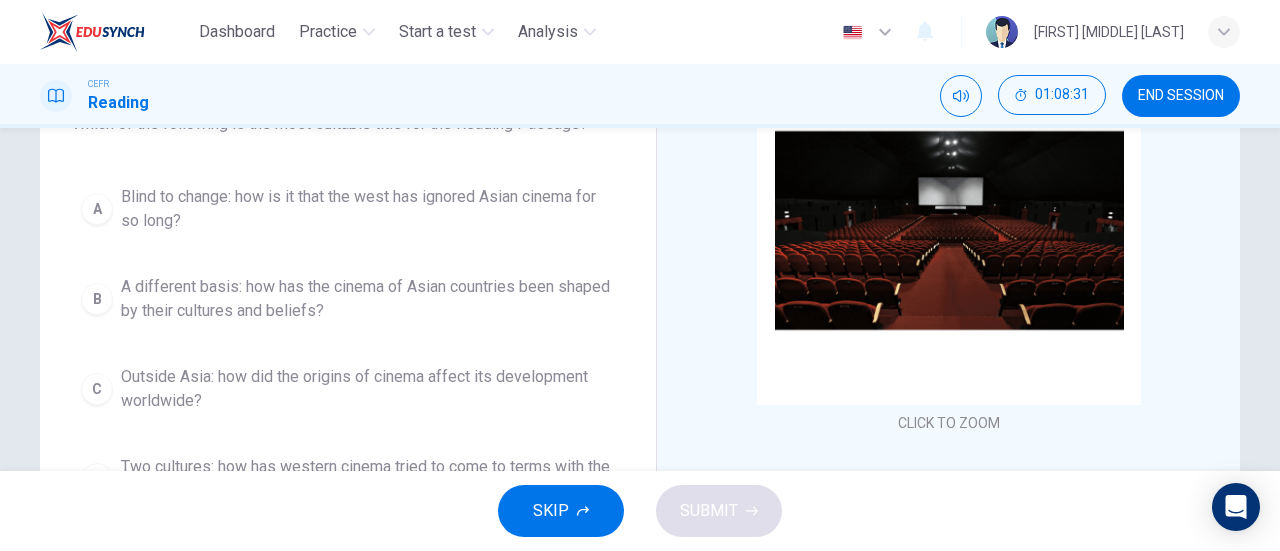scroll, scrollTop: 232, scrollLeft: 0, axis: vertical 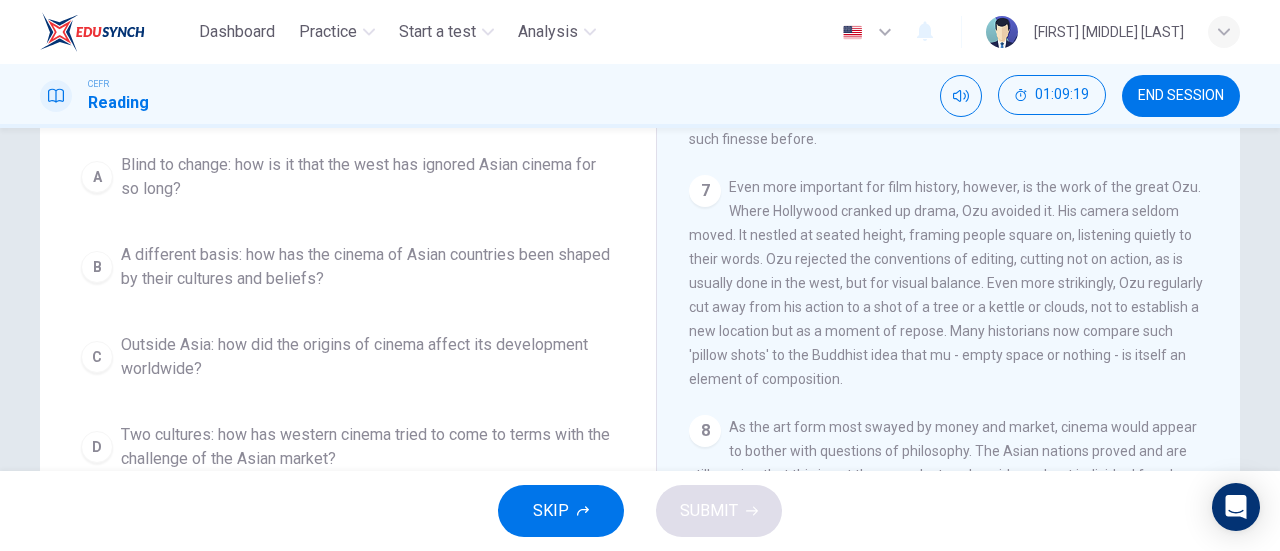 click on "B" at bounding box center [97, 177] 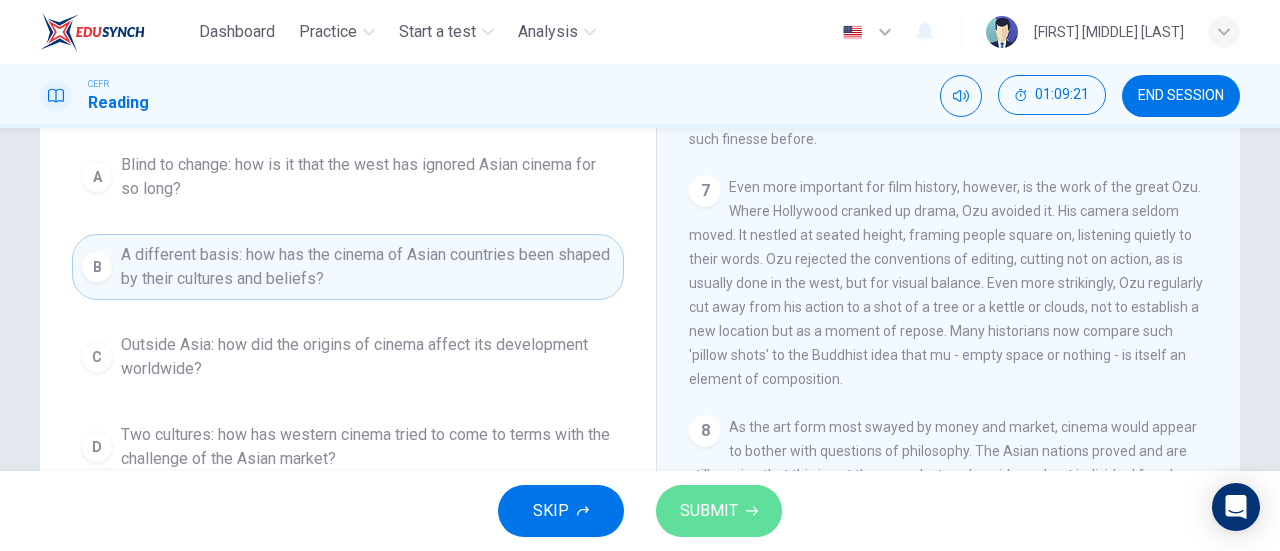 click on "SUBMIT" at bounding box center [709, 511] 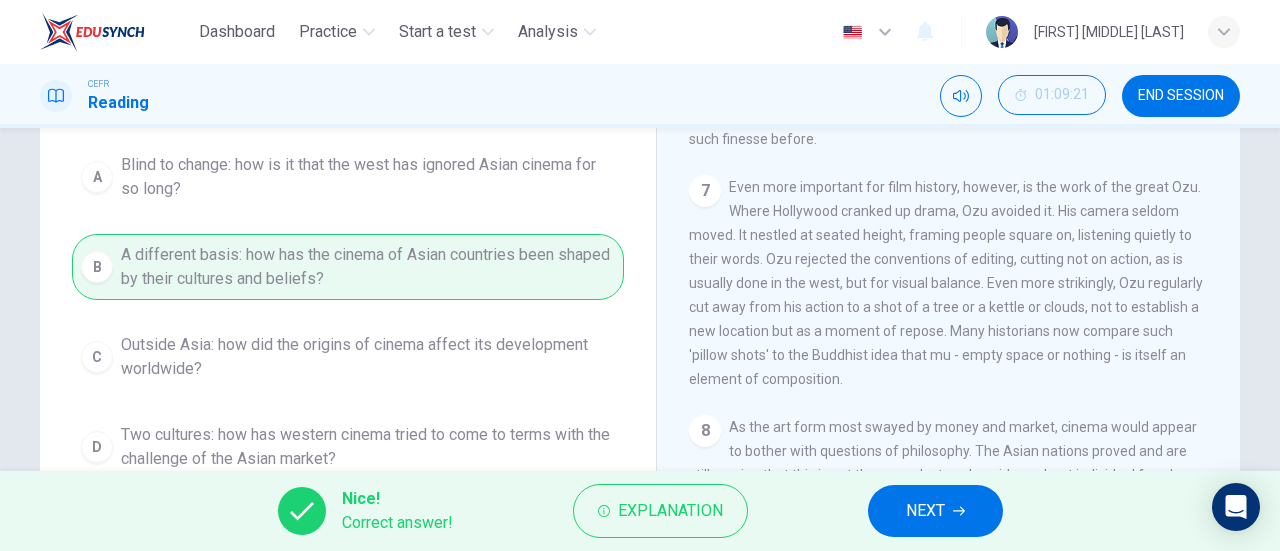 click on "NEXT" at bounding box center [935, 511] 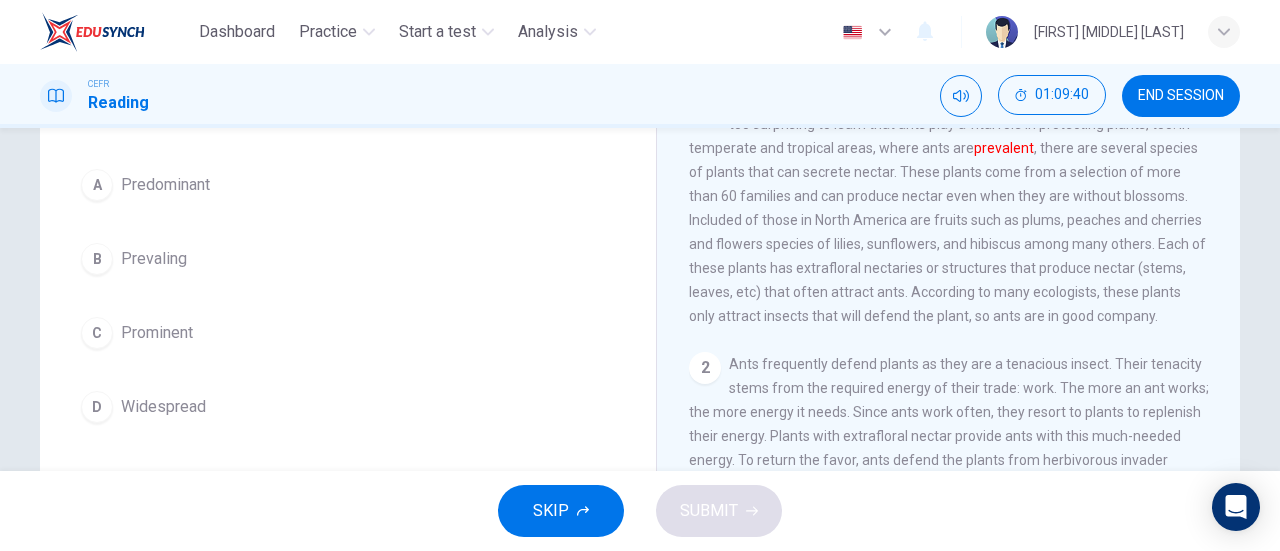 scroll, scrollTop: 200, scrollLeft: 0, axis: vertical 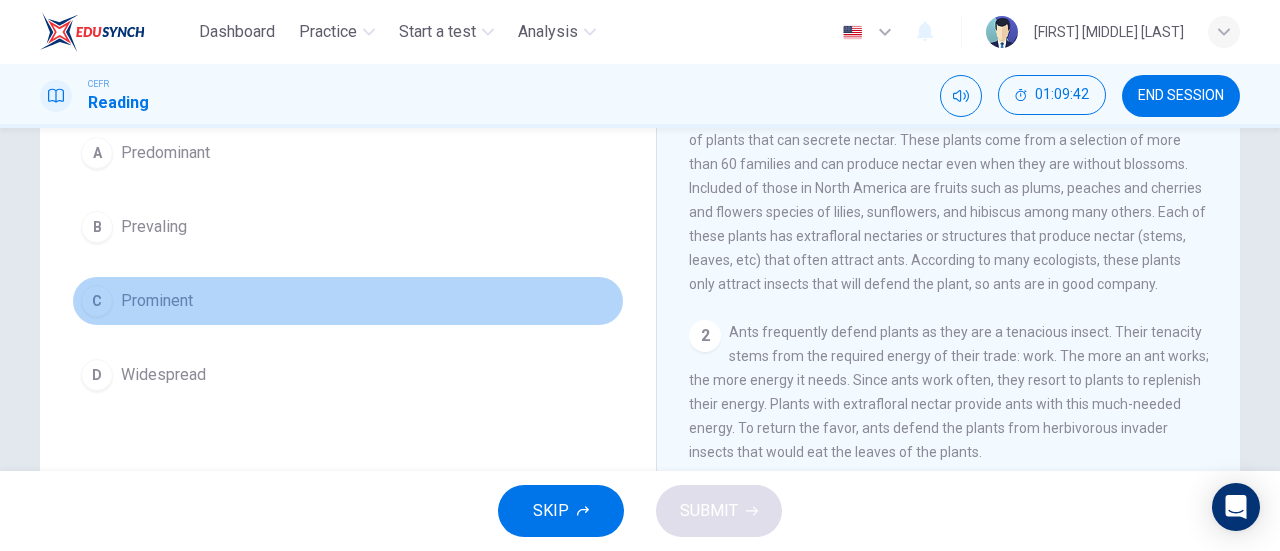 click on "Prominent" at bounding box center (165, 153) 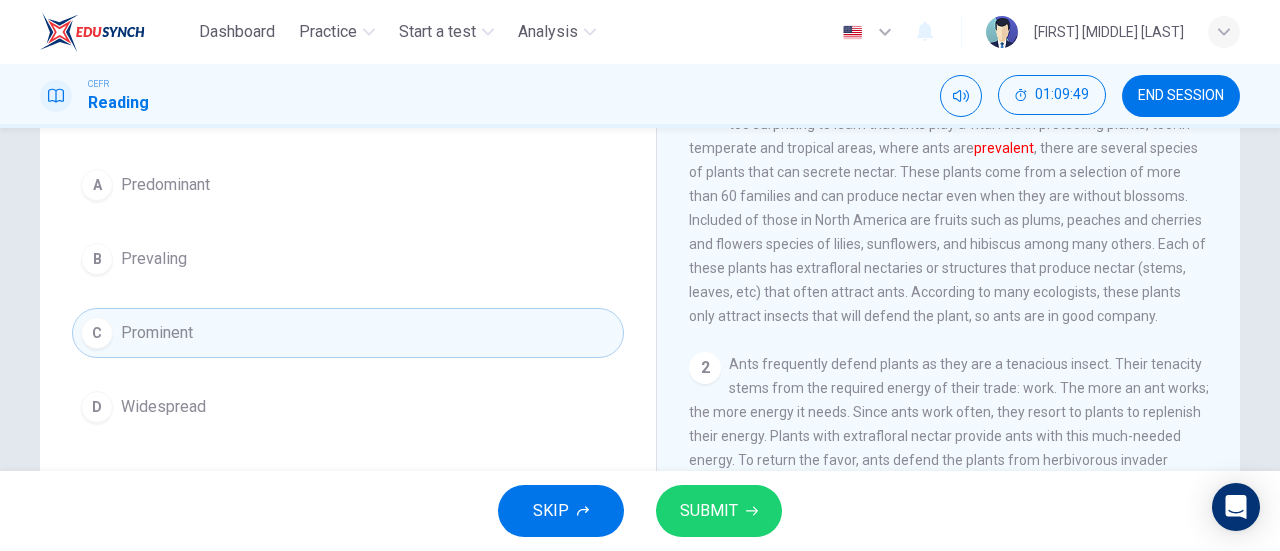 scroll, scrollTop: 200, scrollLeft: 0, axis: vertical 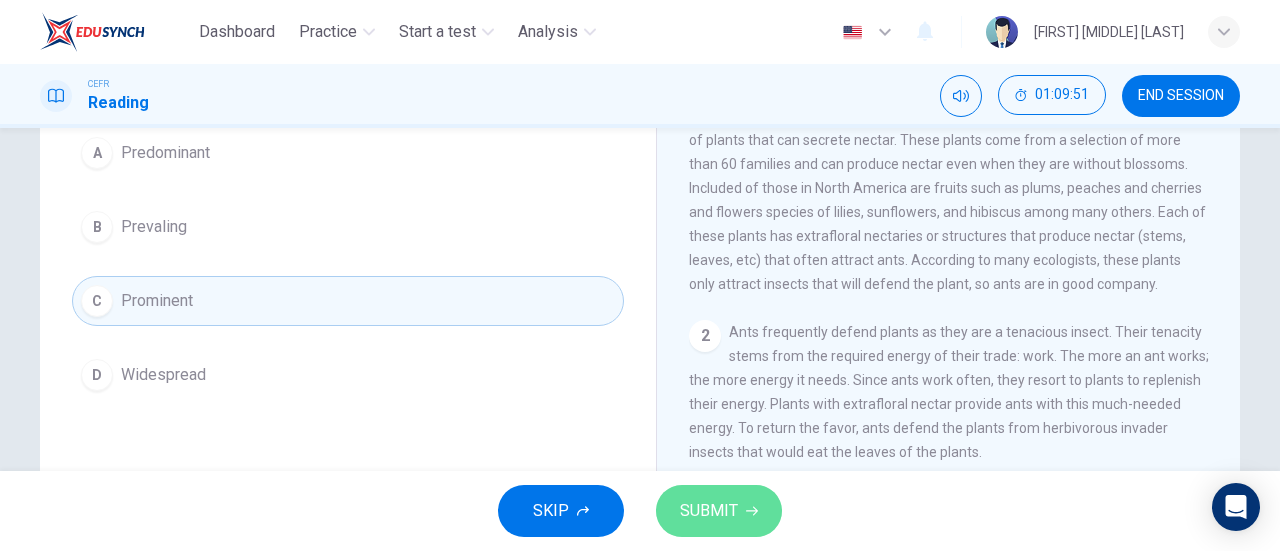 click on "SUBMIT" at bounding box center (719, 511) 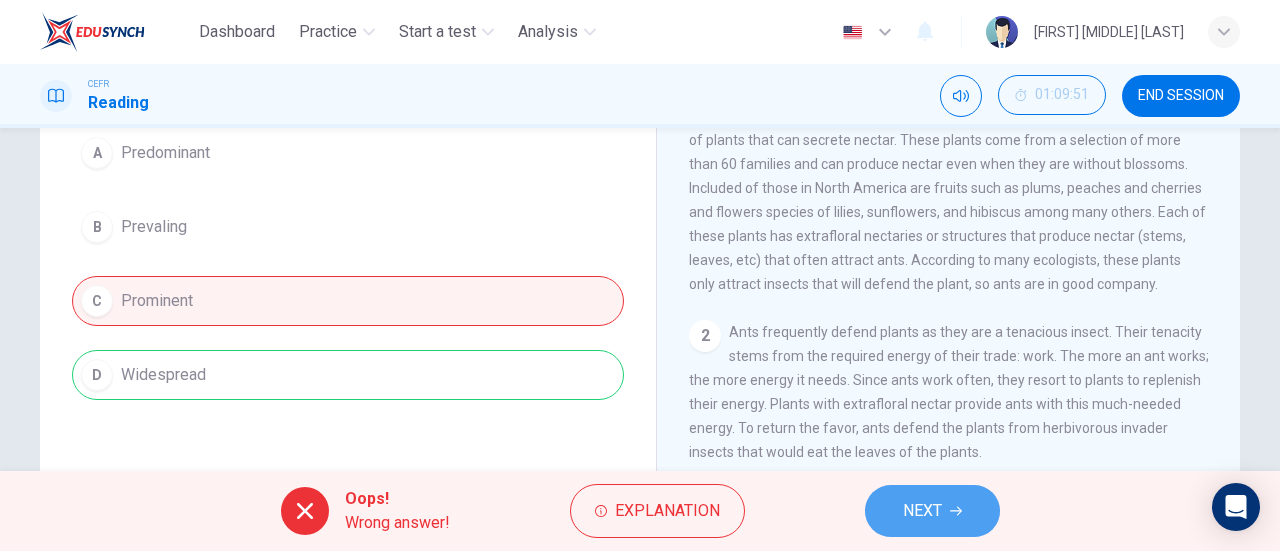 click on "NEXT" at bounding box center [932, 511] 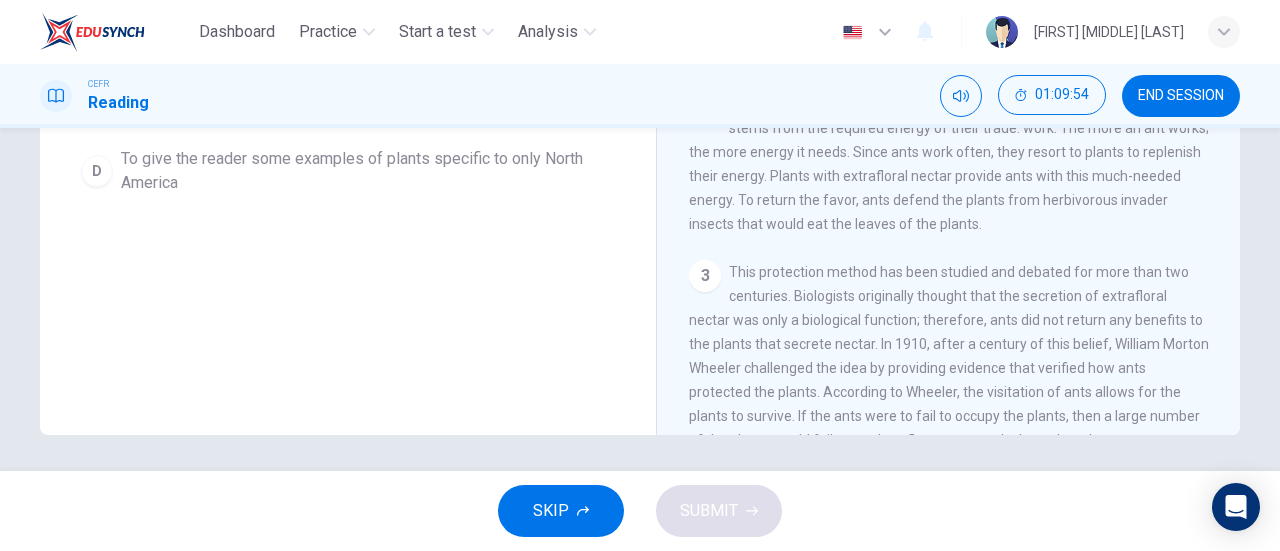 scroll, scrollTop: 432, scrollLeft: 0, axis: vertical 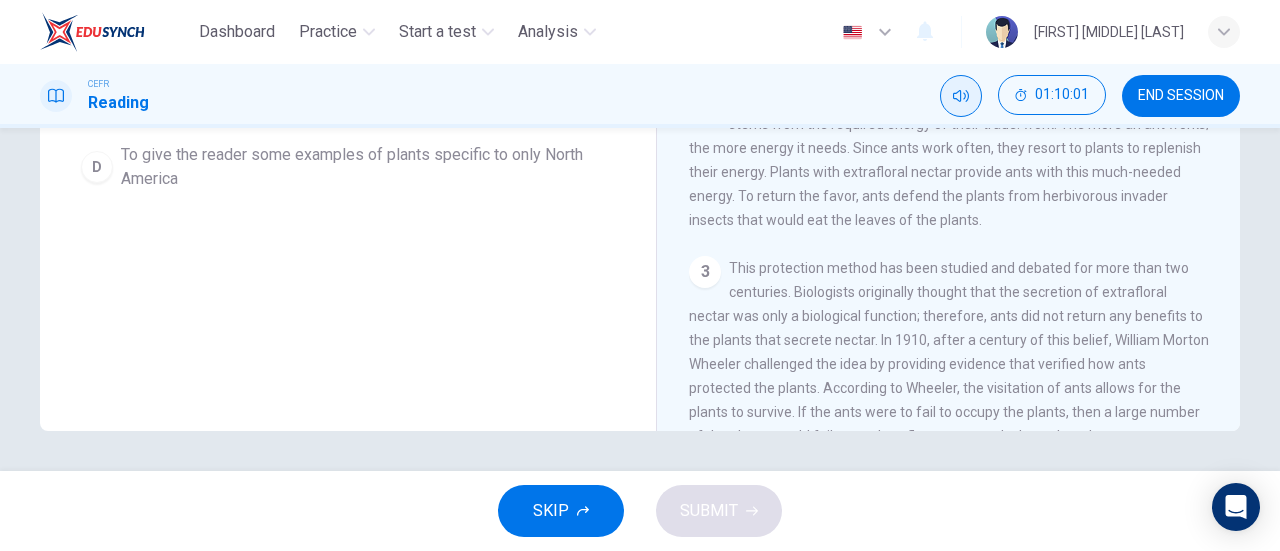 click at bounding box center [961, 96] 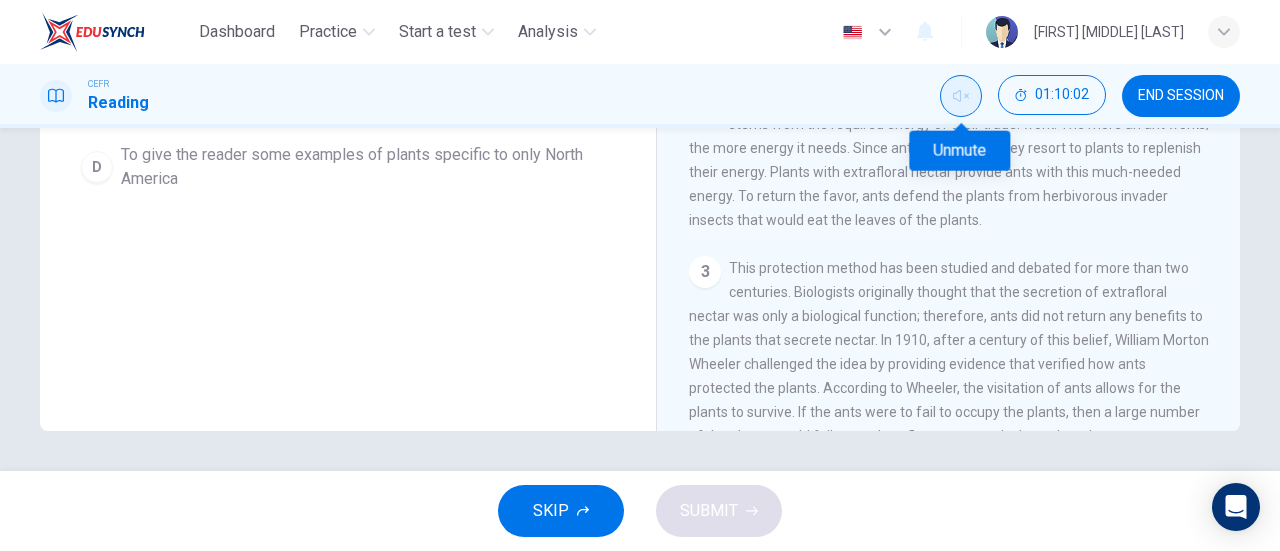 click at bounding box center [961, 96] 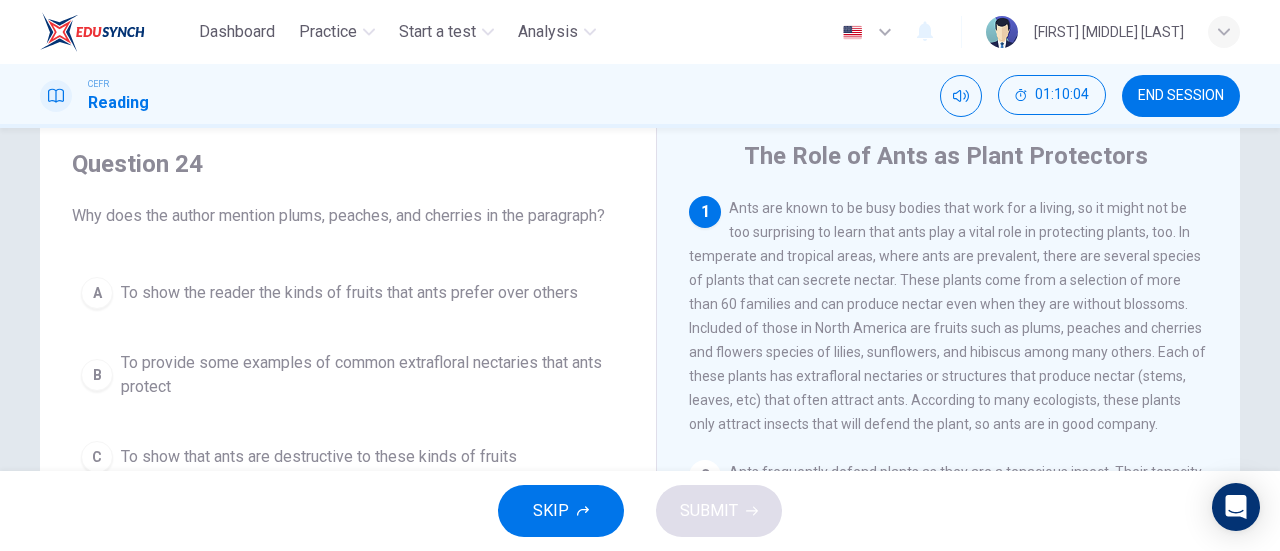 scroll, scrollTop: 32, scrollLeft: 0, axis: vertical 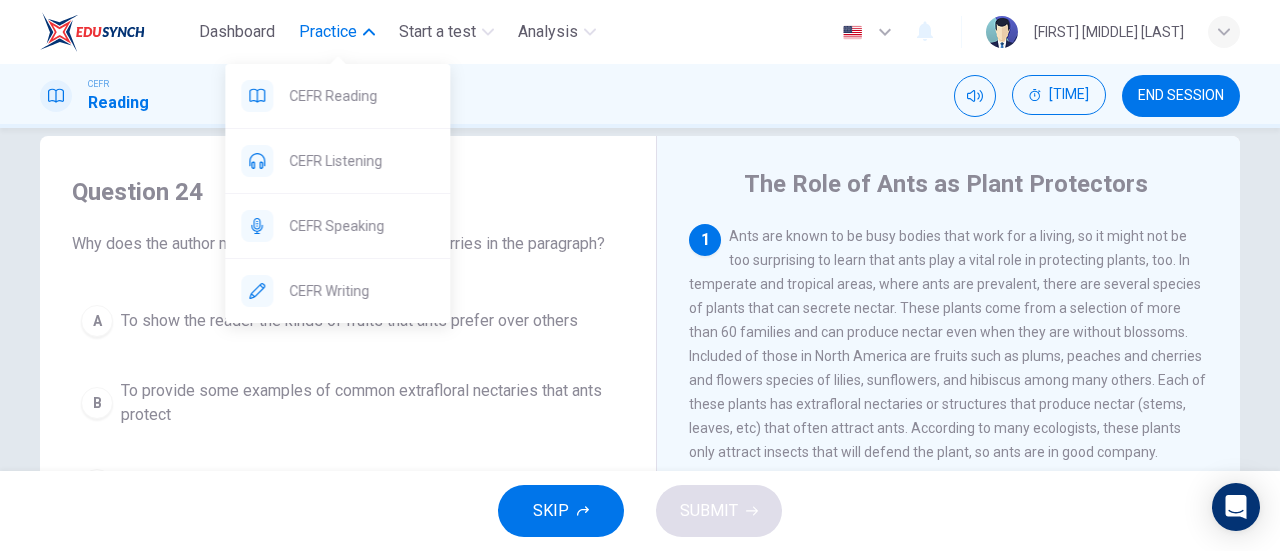 click on "Practice" at bounding box center [328, 32] 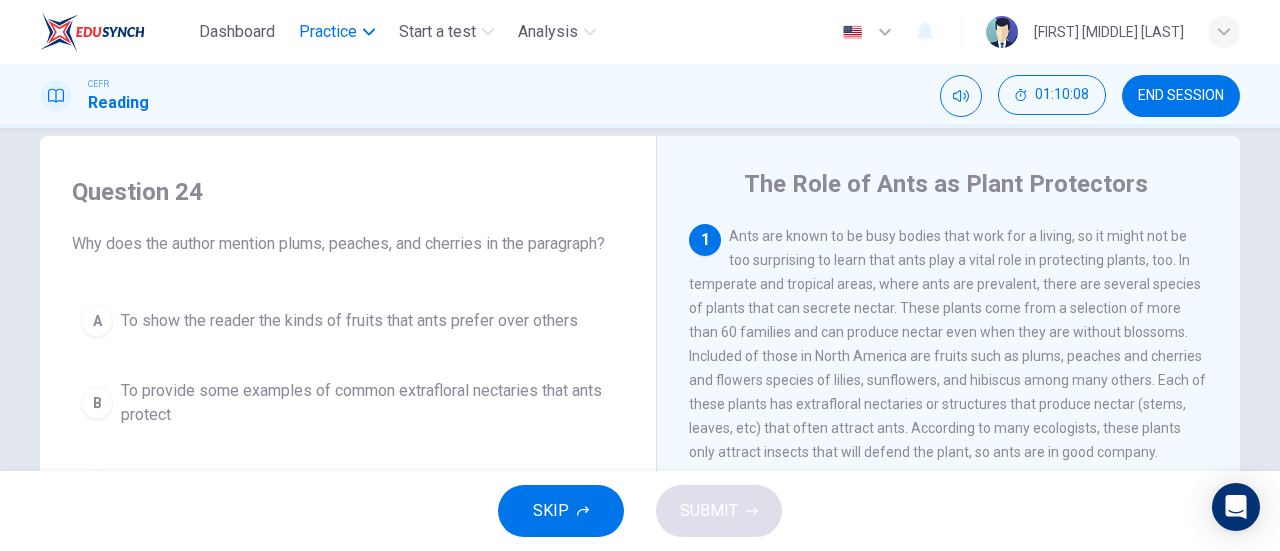 click on "Practice" at bounding box center (328, 32) 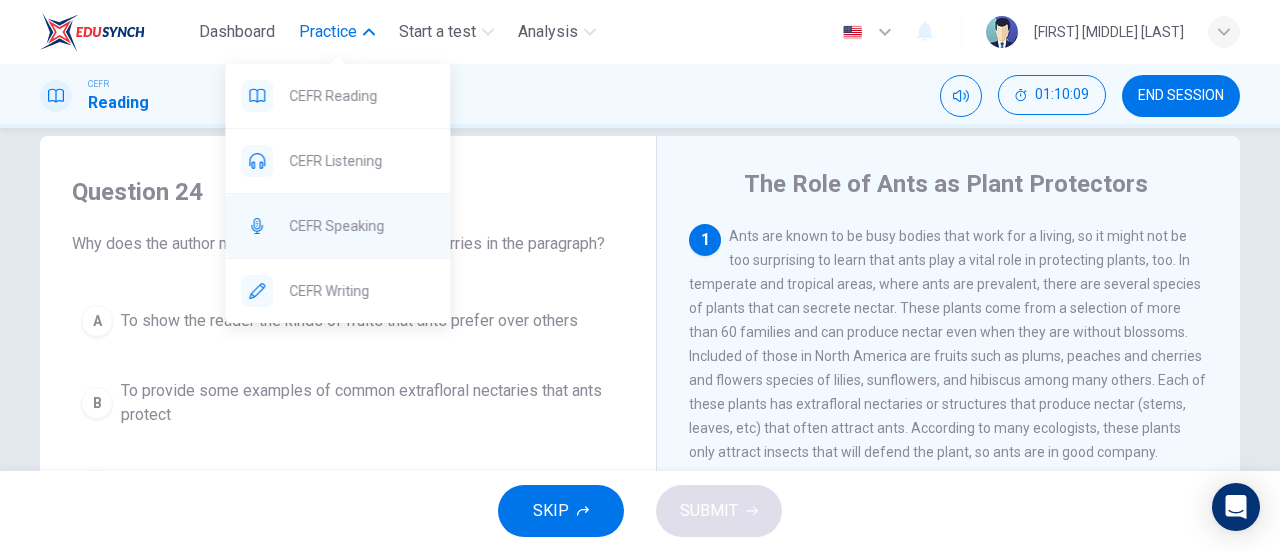click on "CEFR Speaking" at bounding box center (361, 96) 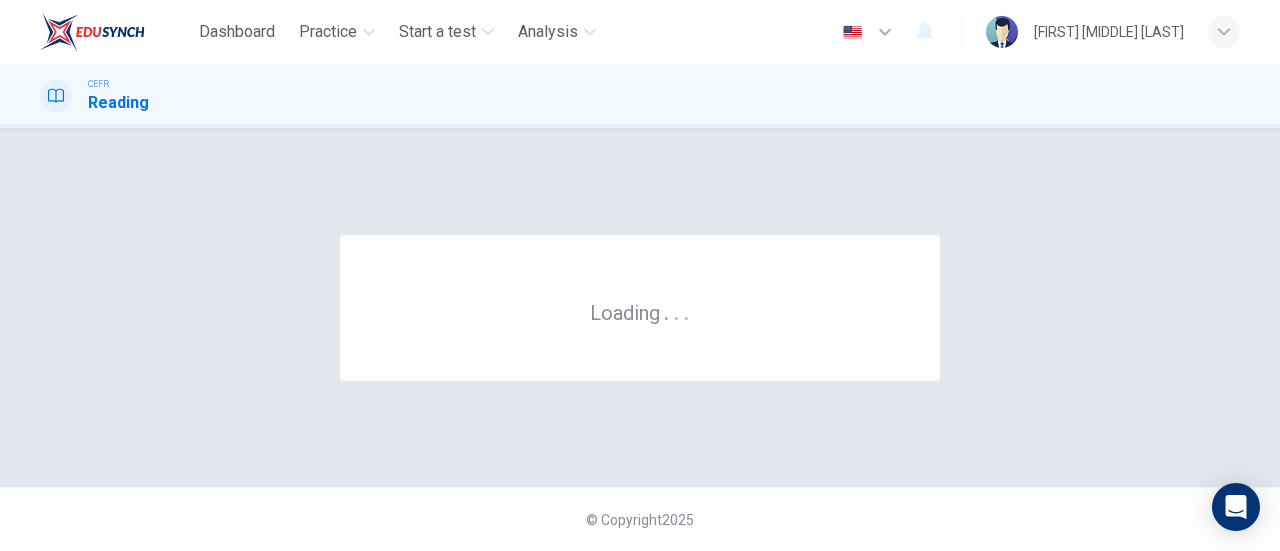 scroll, scrollTop: 0, scrollLeft: 0, axis: both 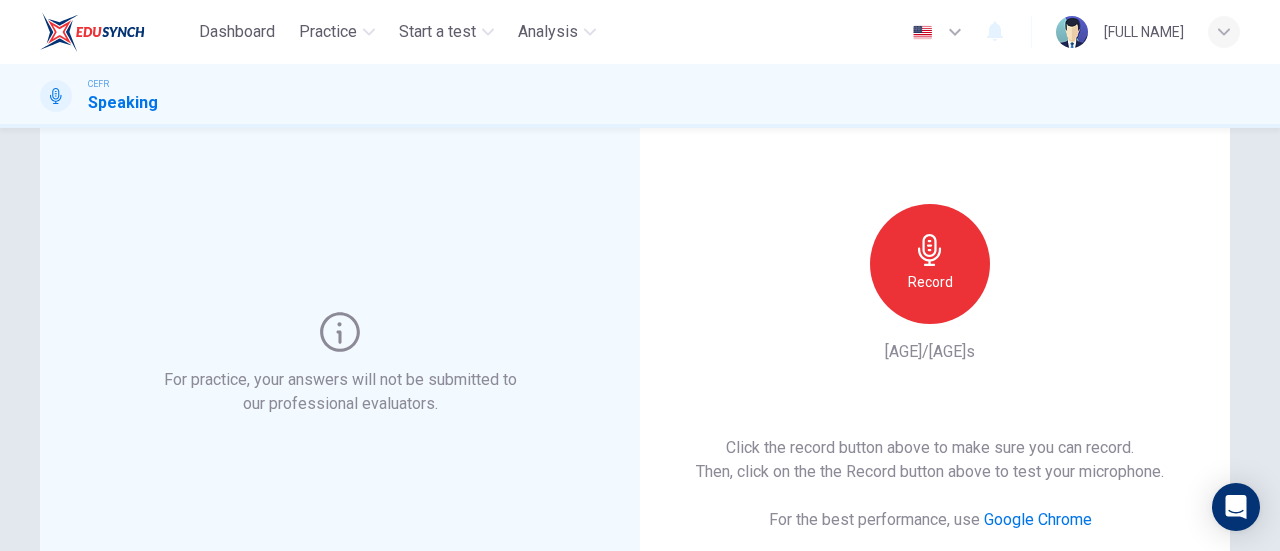 click on "Record" at bounding box center [930, 264] 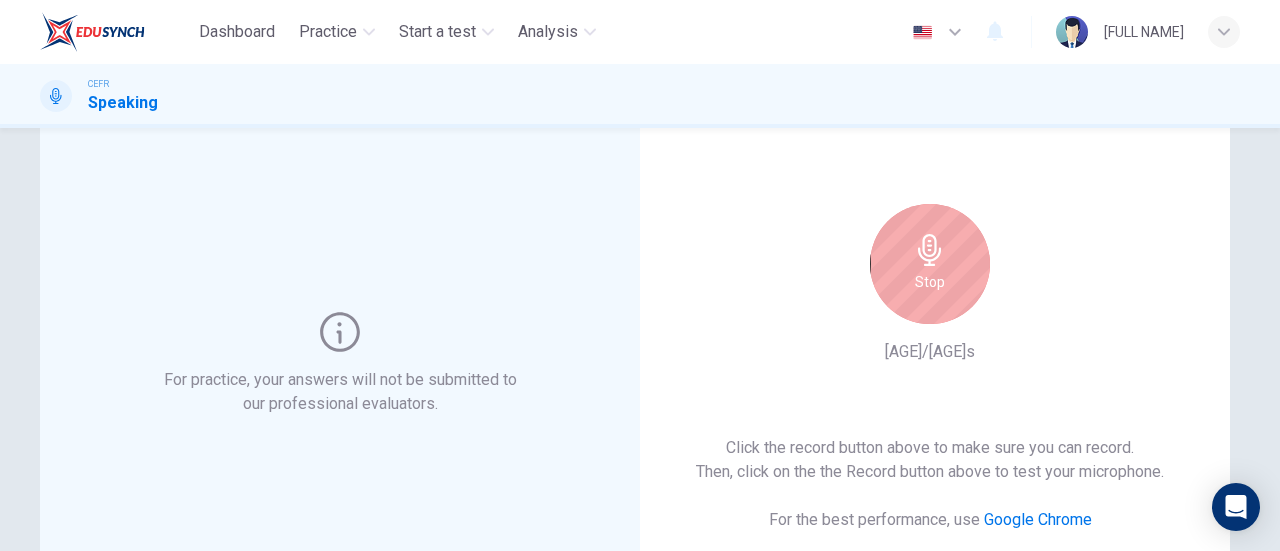 click on "Stop" at bounding box center (930, 264) 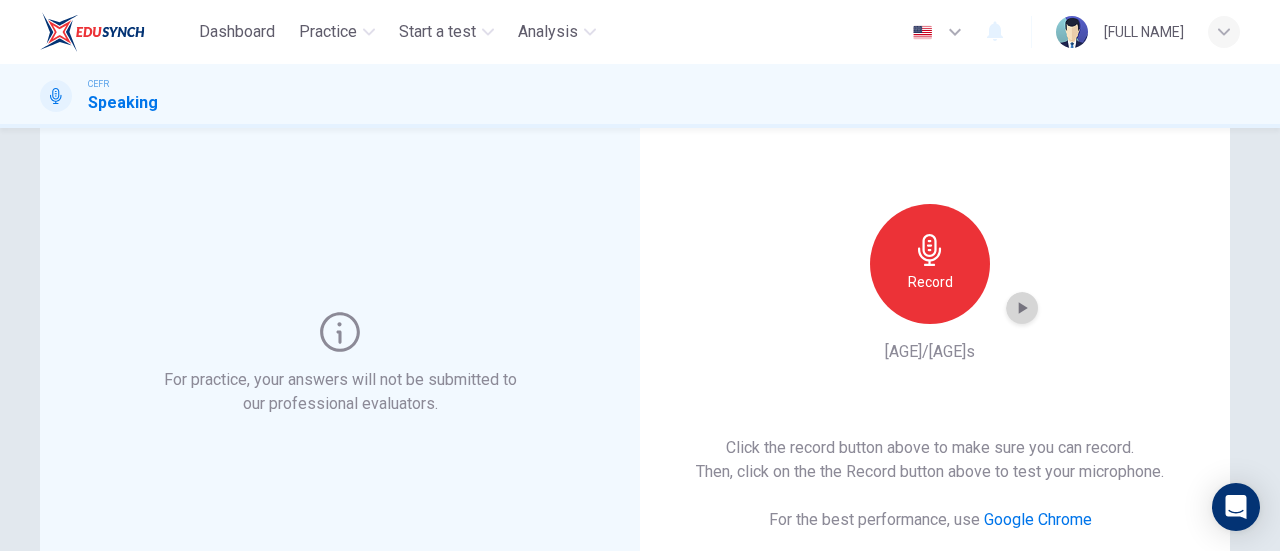 click at bounding box center [1023, 308] 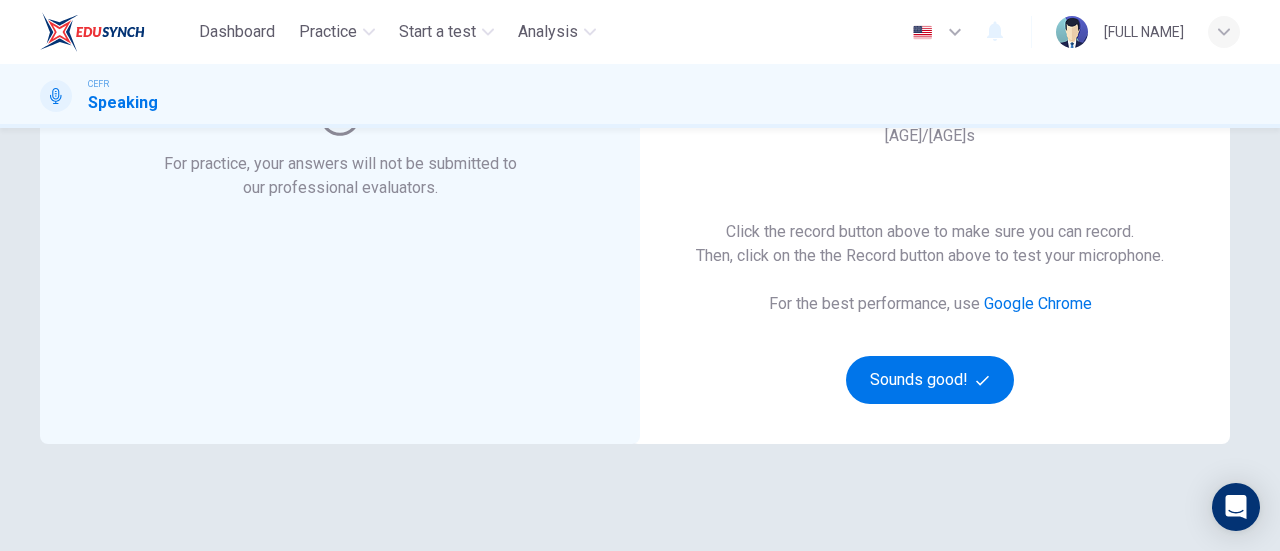 scroll, scrollTop: 416, scrollLeft: 0, axis: vertical 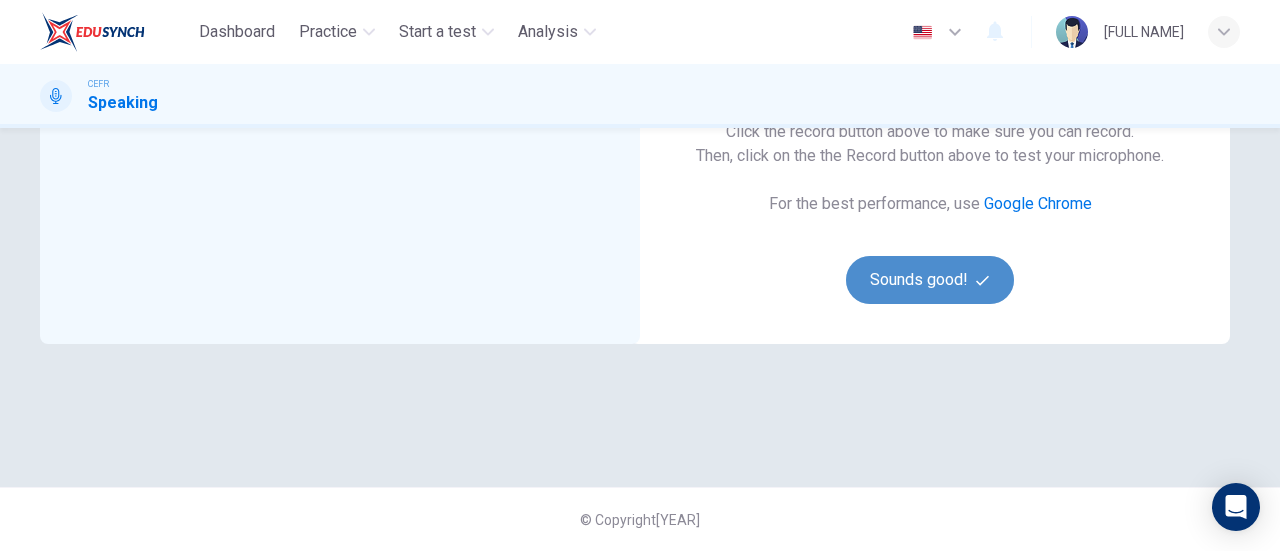 click on "Sounds good!" at bounding box center [930, 280] 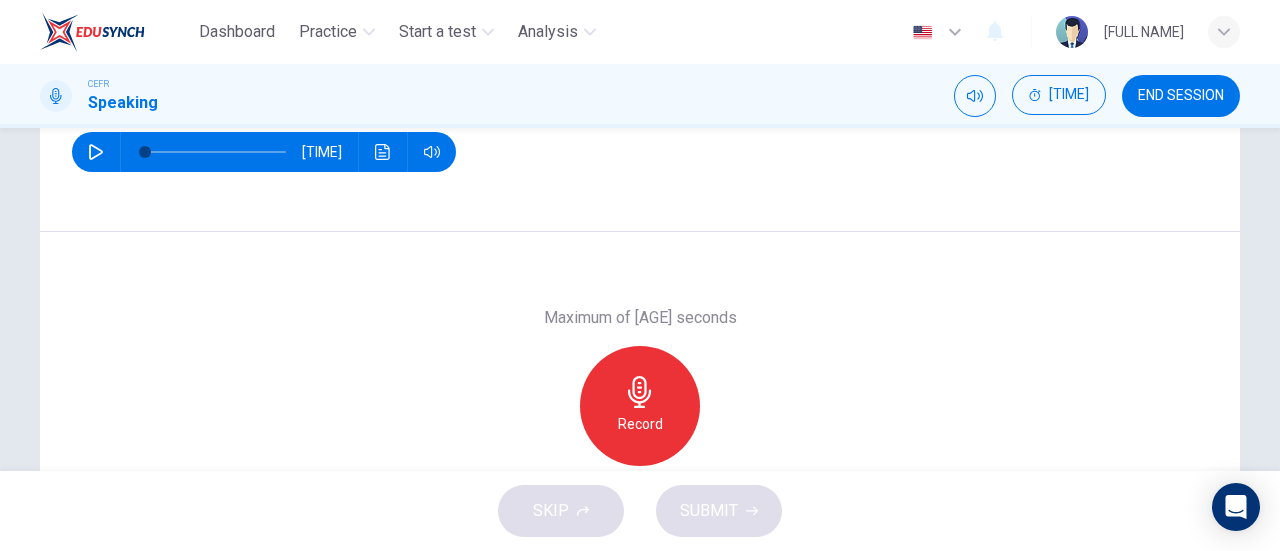 scroll, scrollTop: 316, scrollLeft: 0, axis: vertical 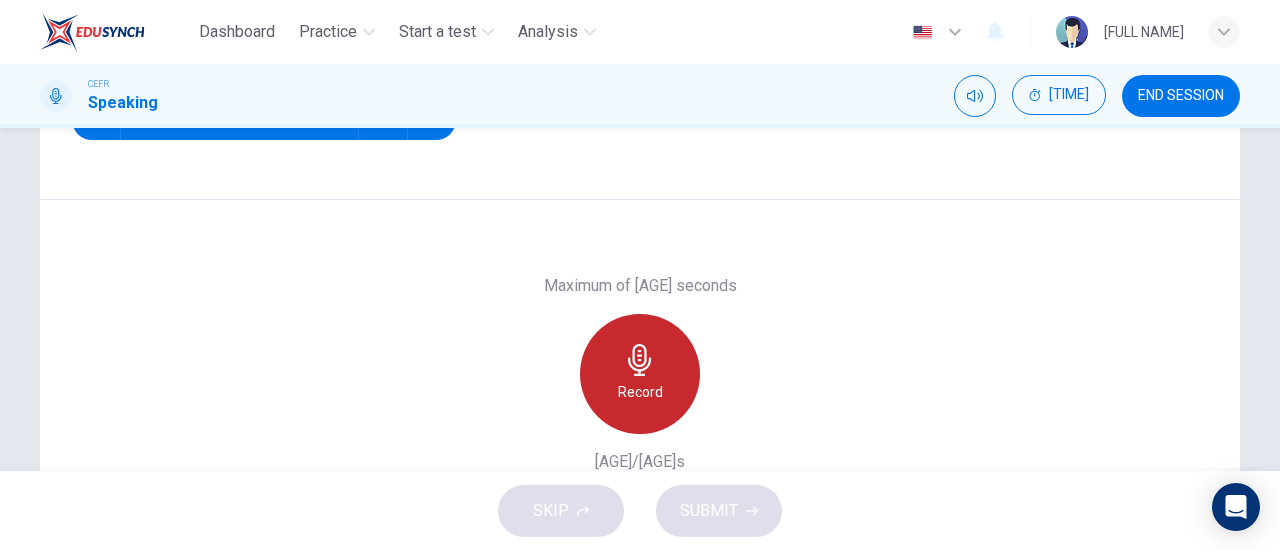 click at bounding box center [640, 360] 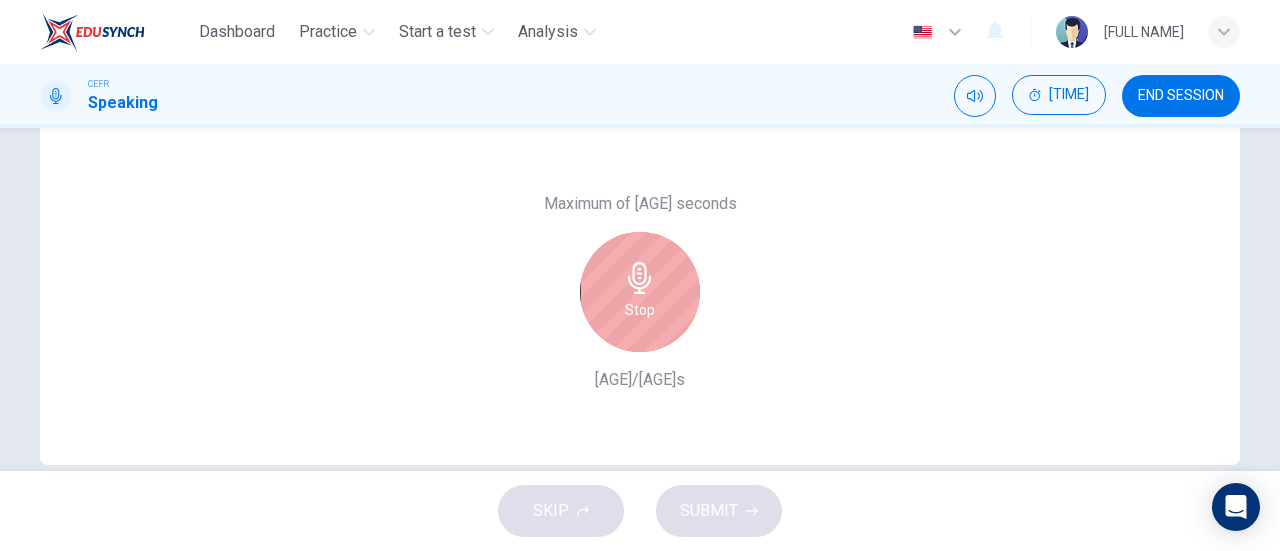 scroll, scrollTop: 399, scrollLeft: 0, axis: vertical 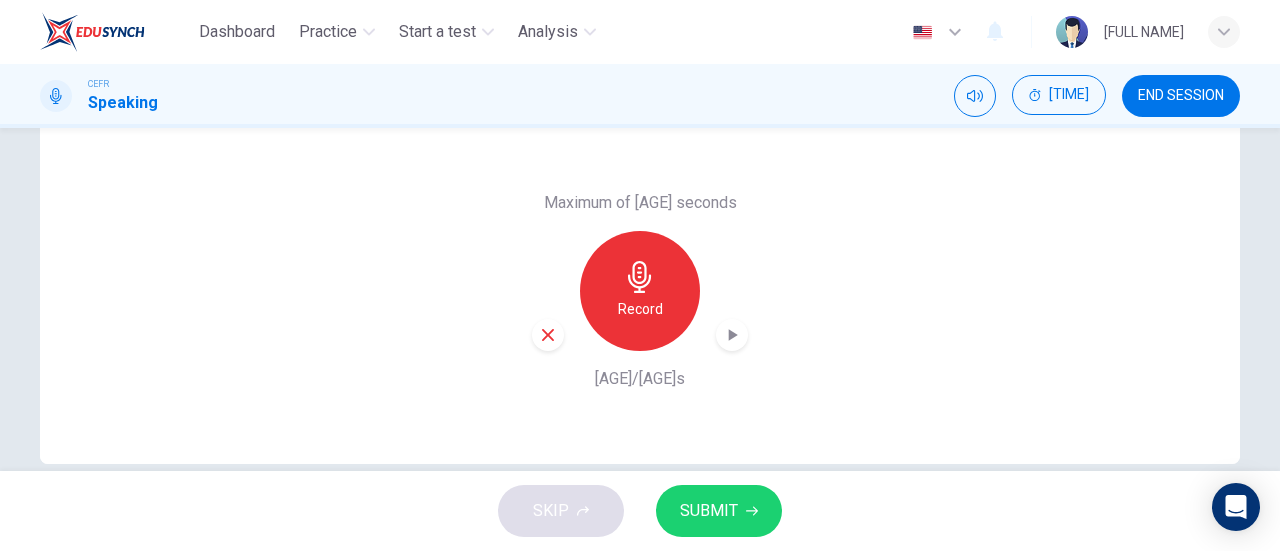 click on "SUBMIT" at bounding box center (709, 511) 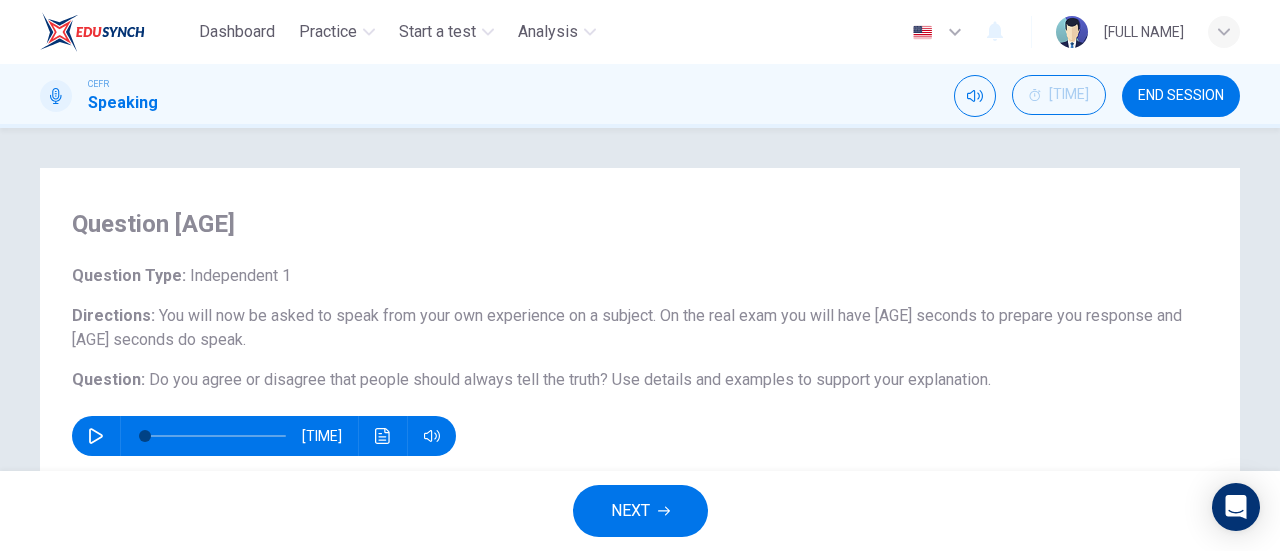 scroll, scrollTop: 100, scrollLeft: 0, axis: vertical 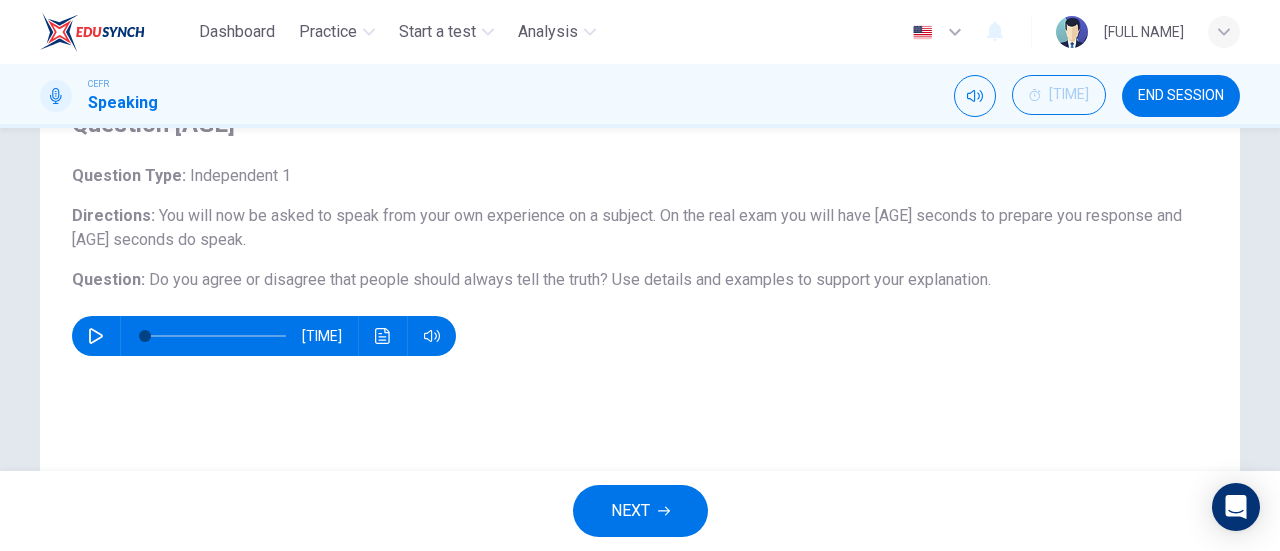 click at bounding box center [96, 336] 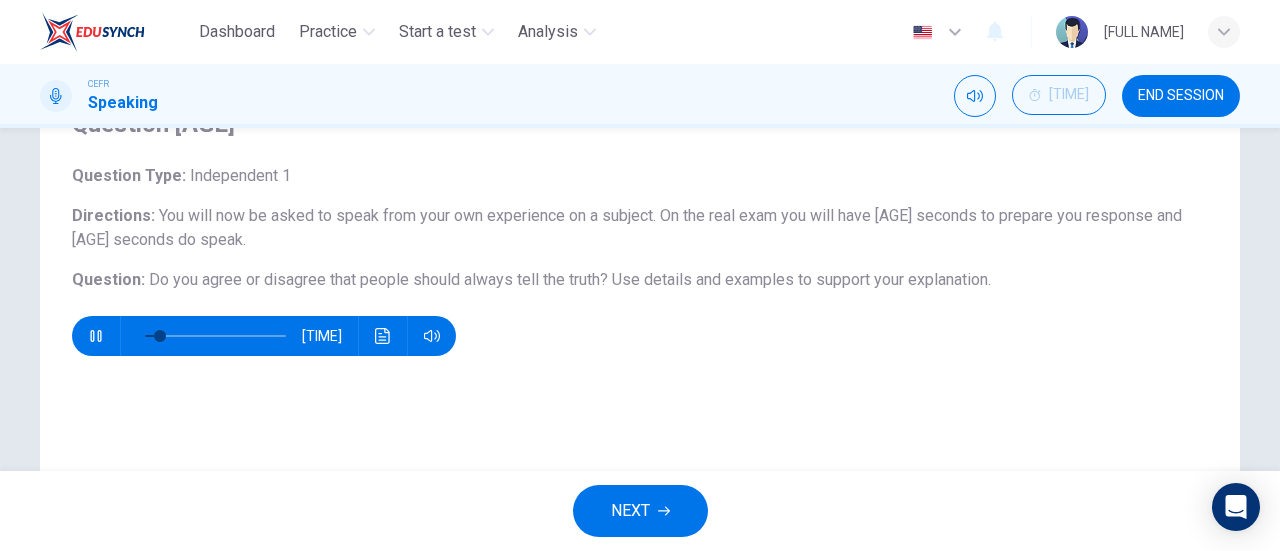 click at bounding box center (96, 336) 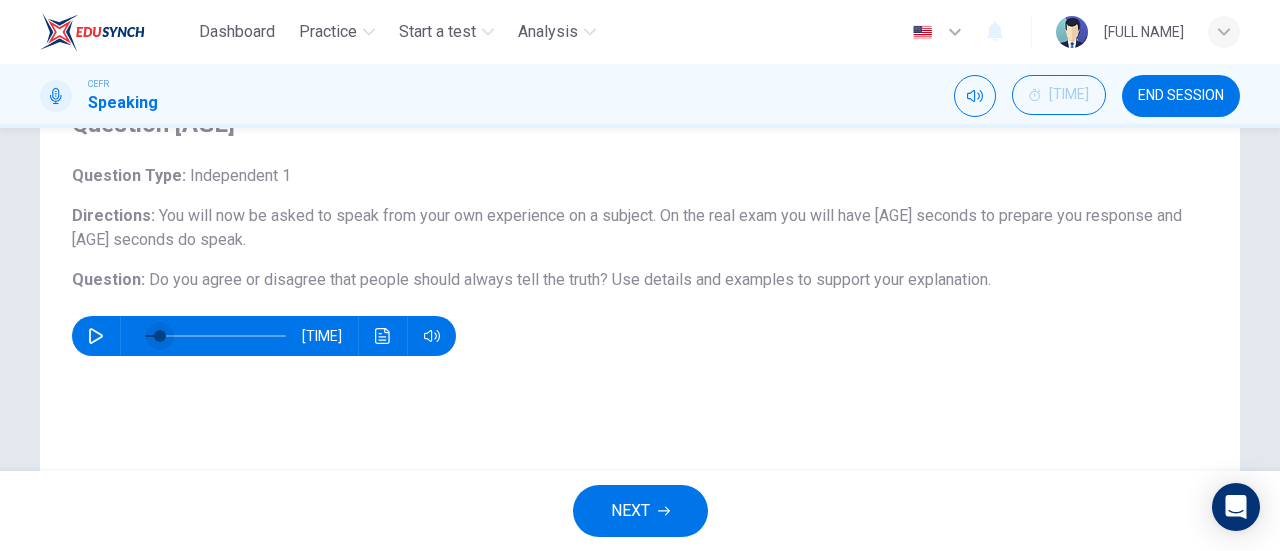scroll, scrollTop: 400, scrollLeft: 0, axis: vertical 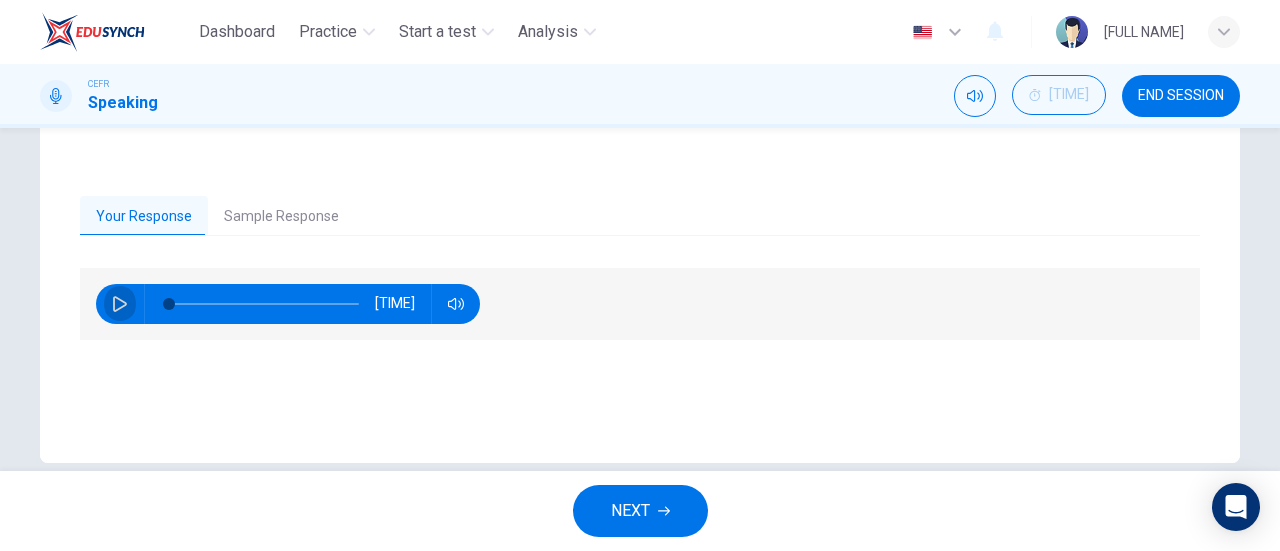 click at bounding box center [120, 304] 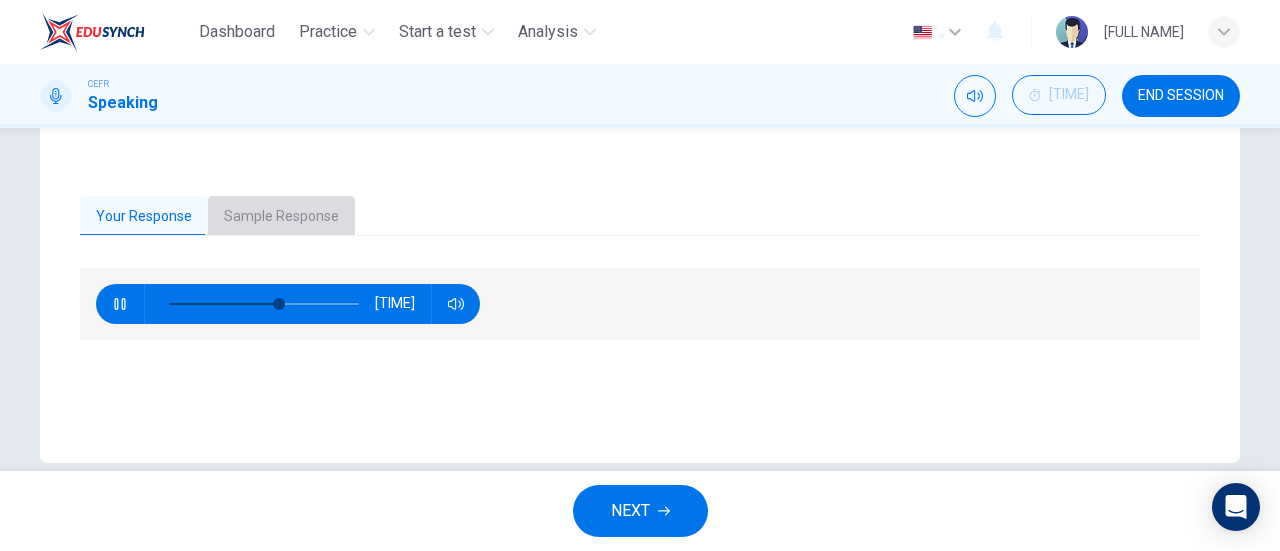 click on "Sample Response" at bounding box center (281, 217) 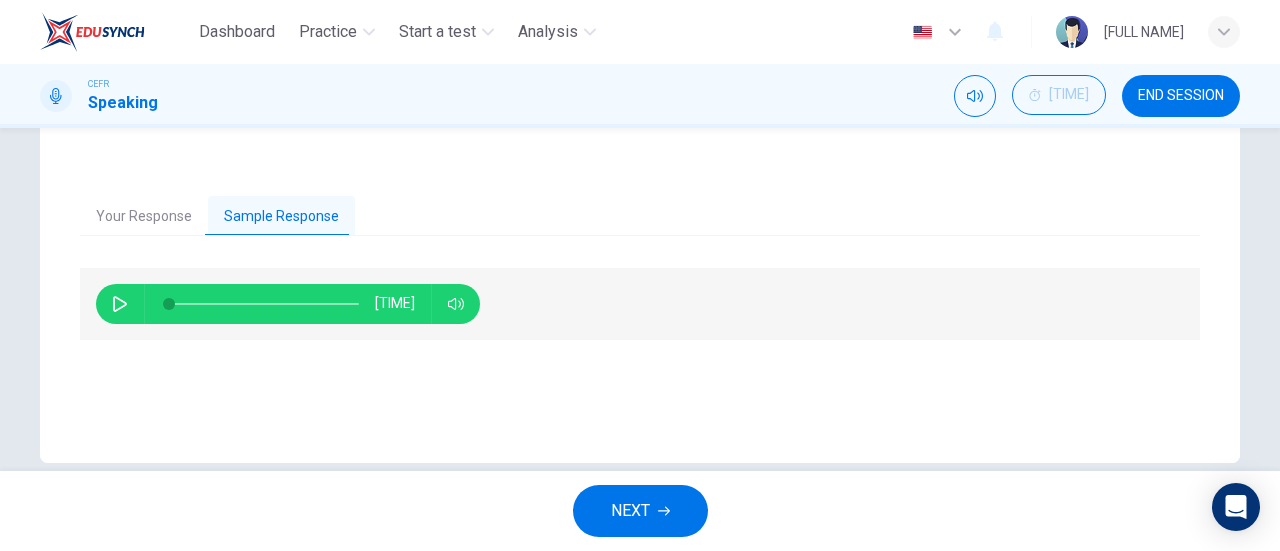 click on "Your Response" at bounding box center (144, 217) 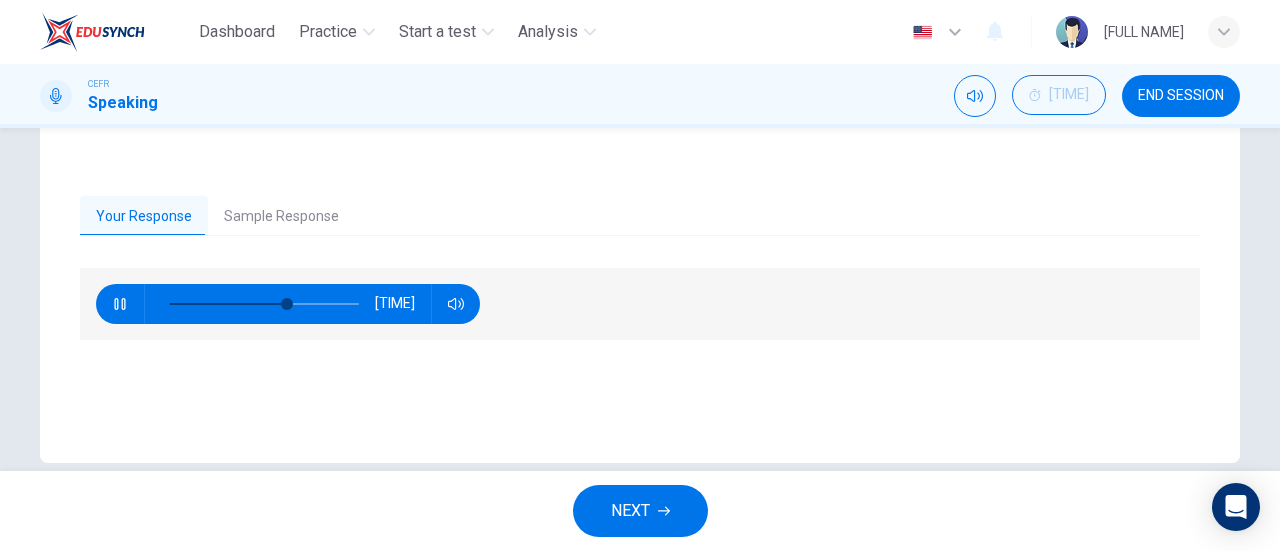 click at bounding box center [119, 304] 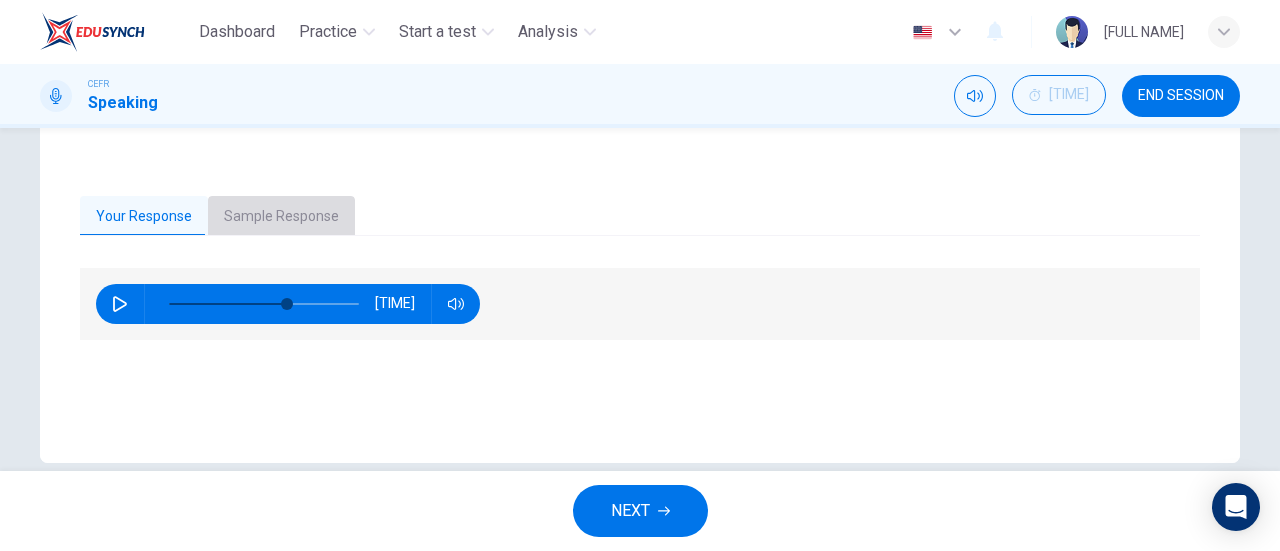 click on "Sample Response" at bounding box center (281, 217) 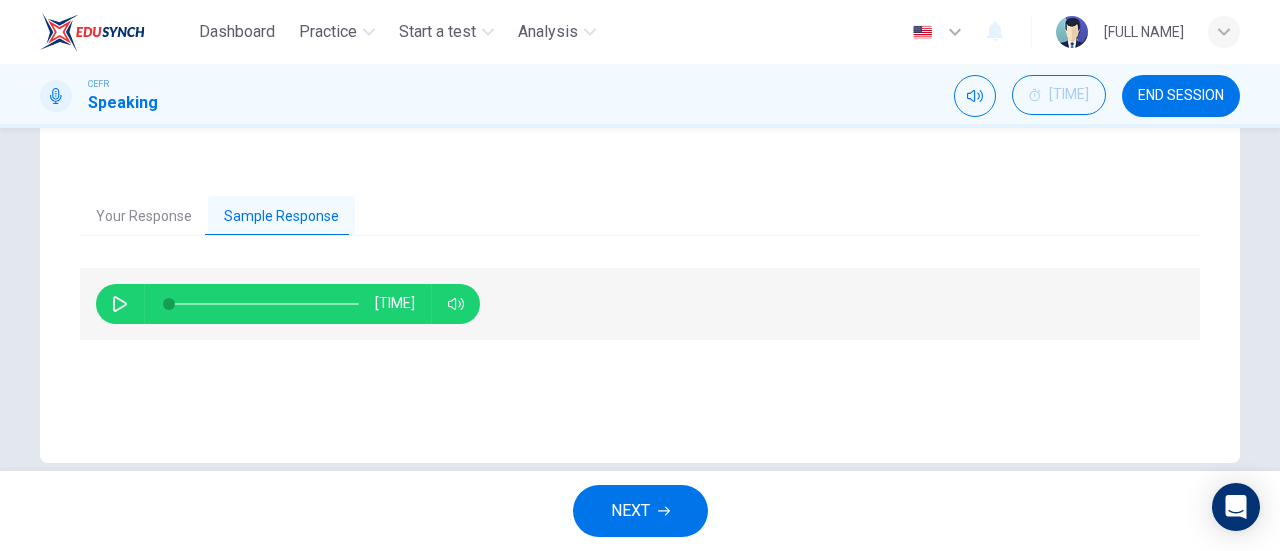 click at bounding box center [120, 304] 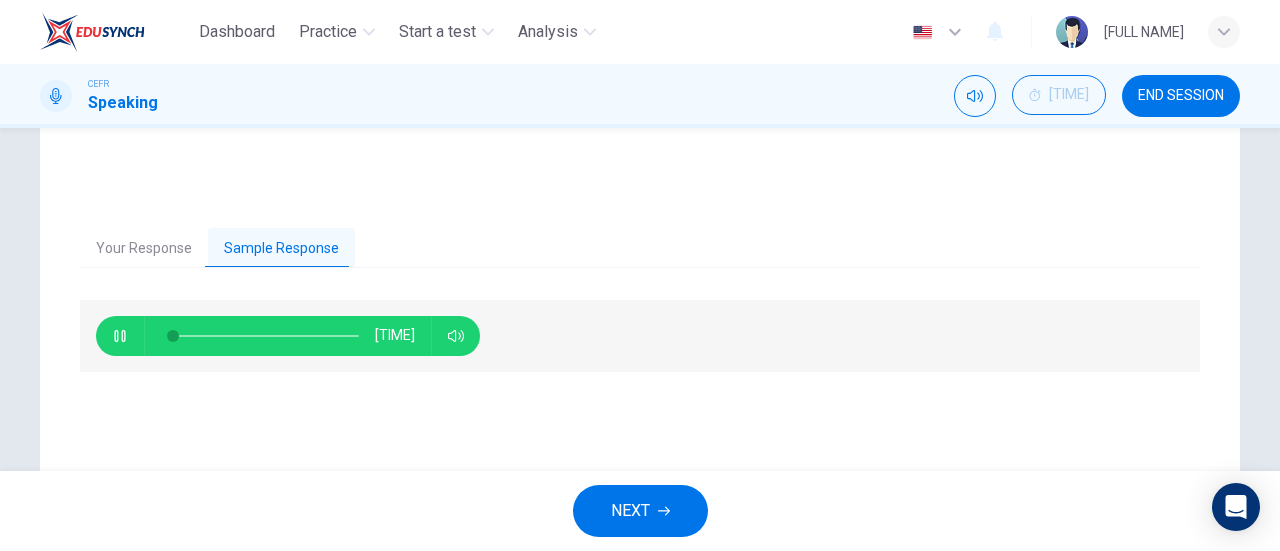 scroll, scrollTop: 400, scrollLeft: 0, axis: vertical 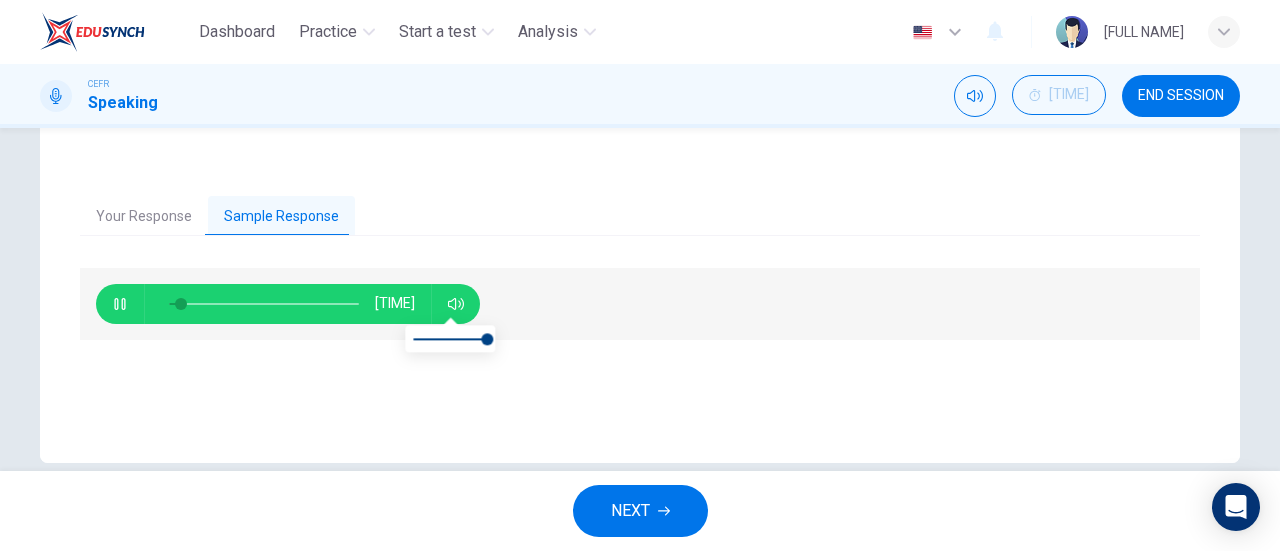 click at bounding box center [450, 339] 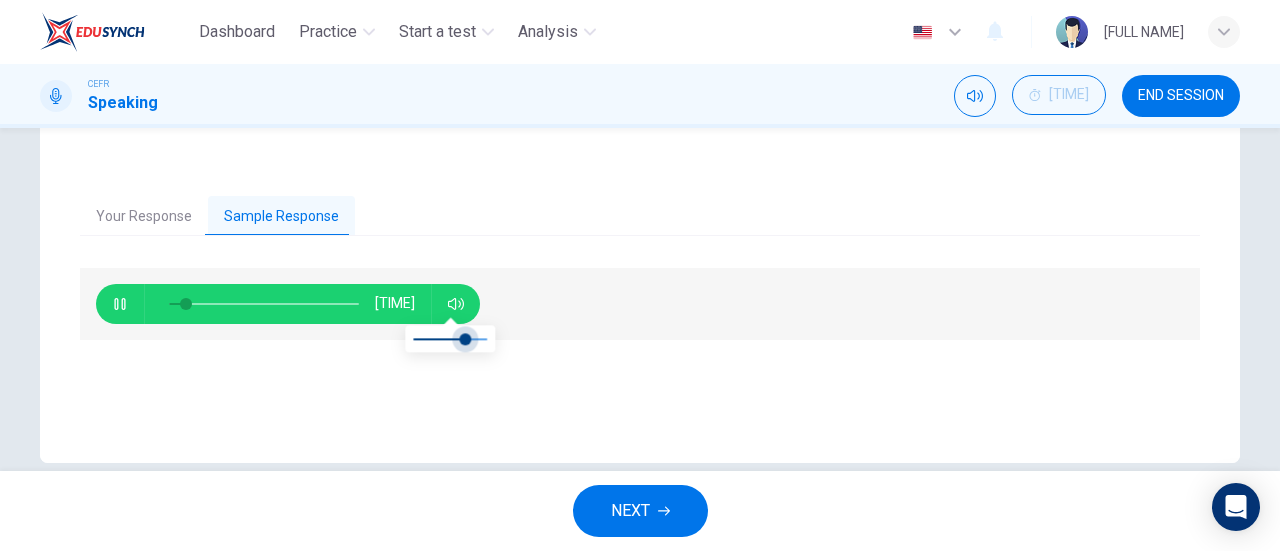click at bounding box center (465, 339) 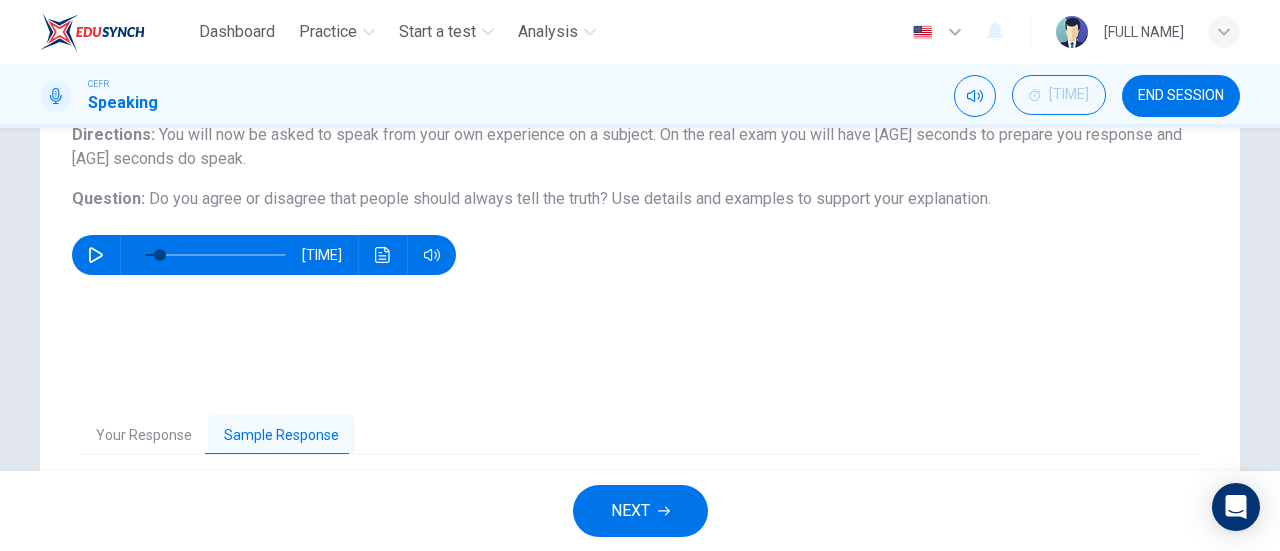 scroll, scrollTop: 432, scrollLeft: 0, axis: vertical 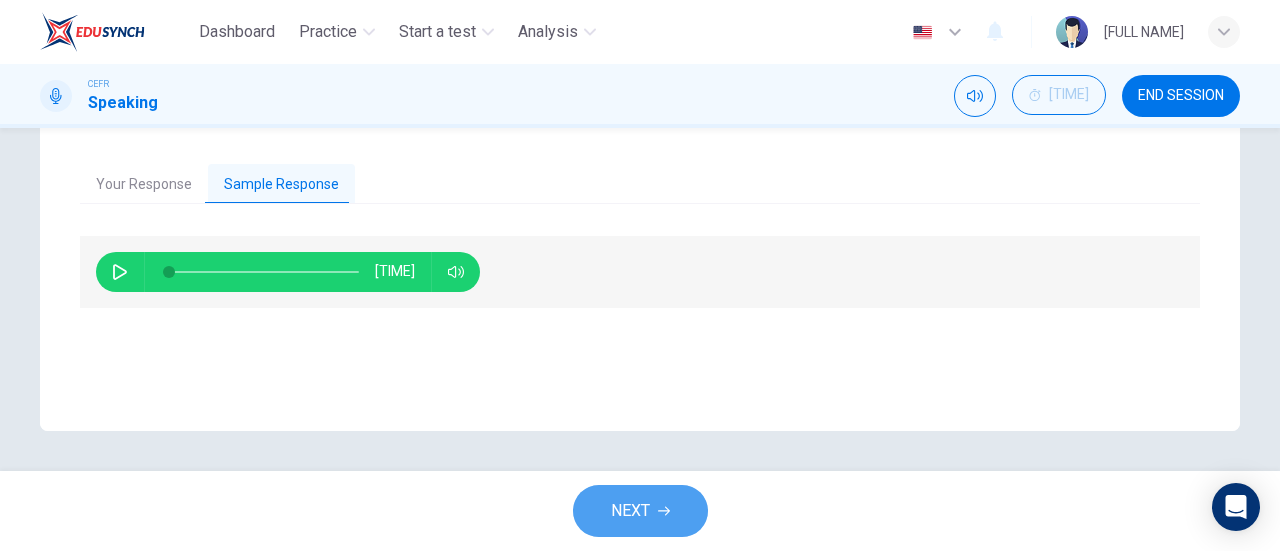 click on "NEXT" at bounding box center [630, 511] 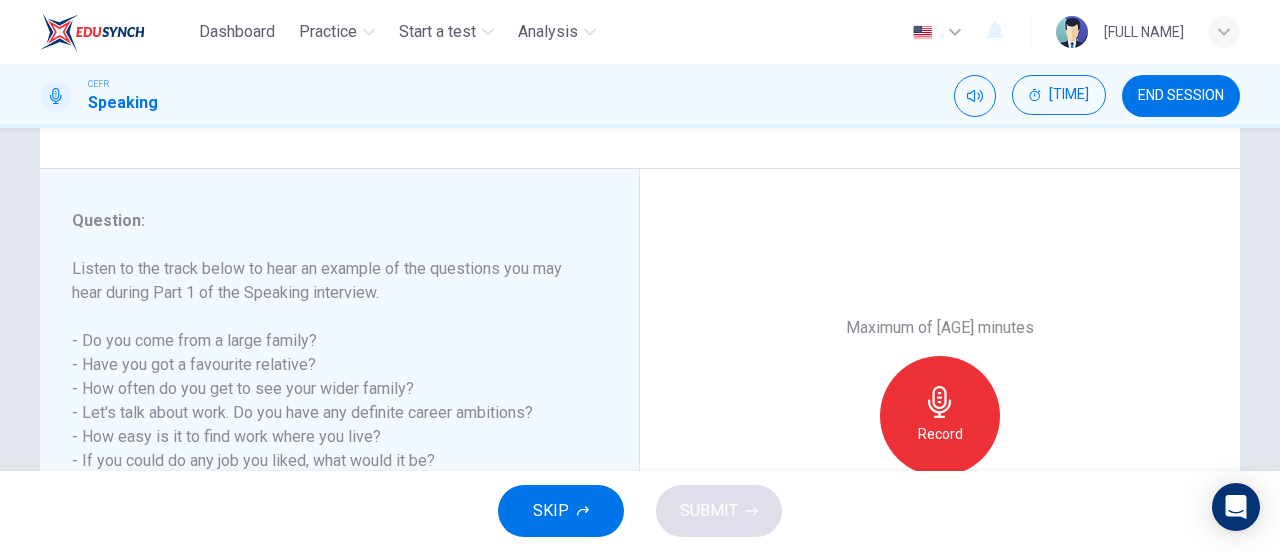 scroll, scrollTop: 300, scrollLeft: 0, axis: vertical 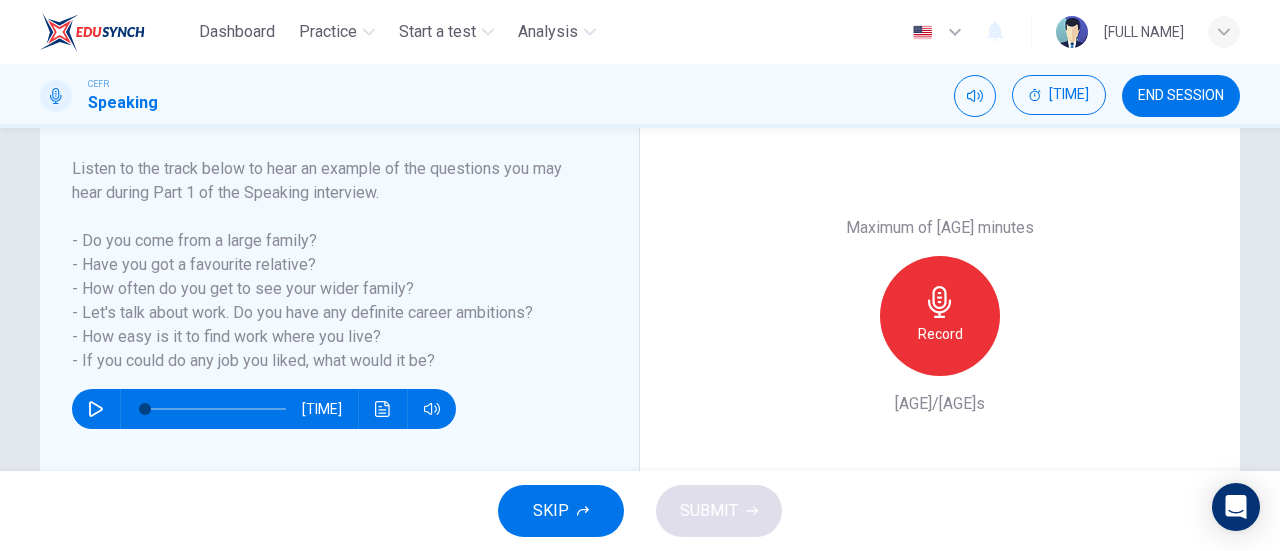 click at bounding box center (939, 302) 